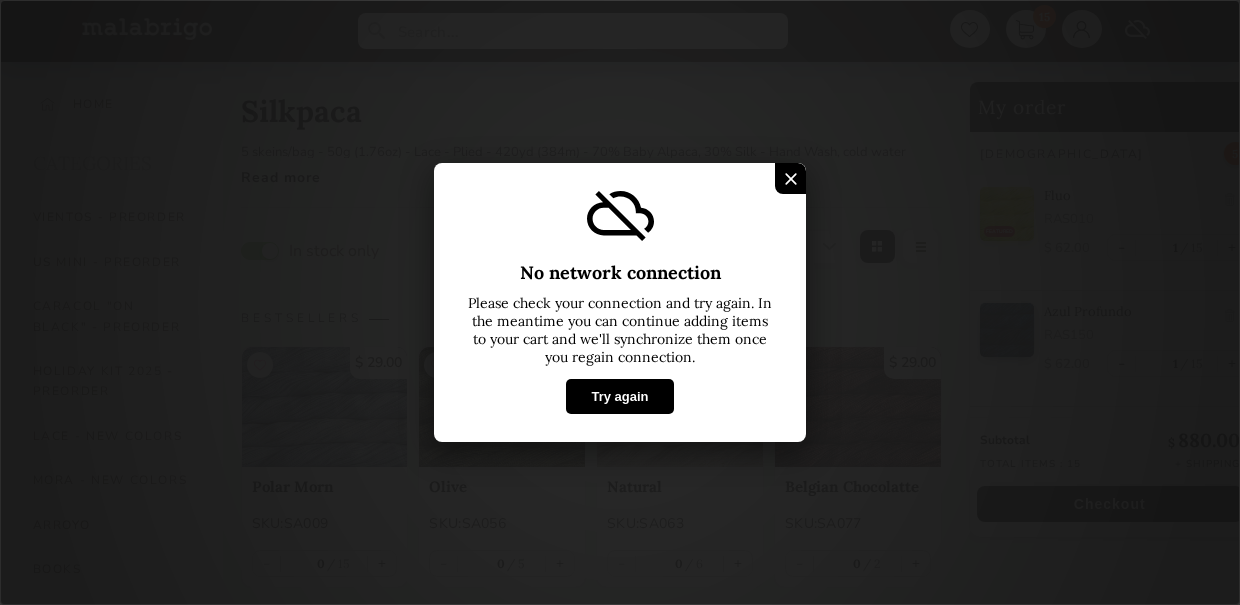 select on "SKU" 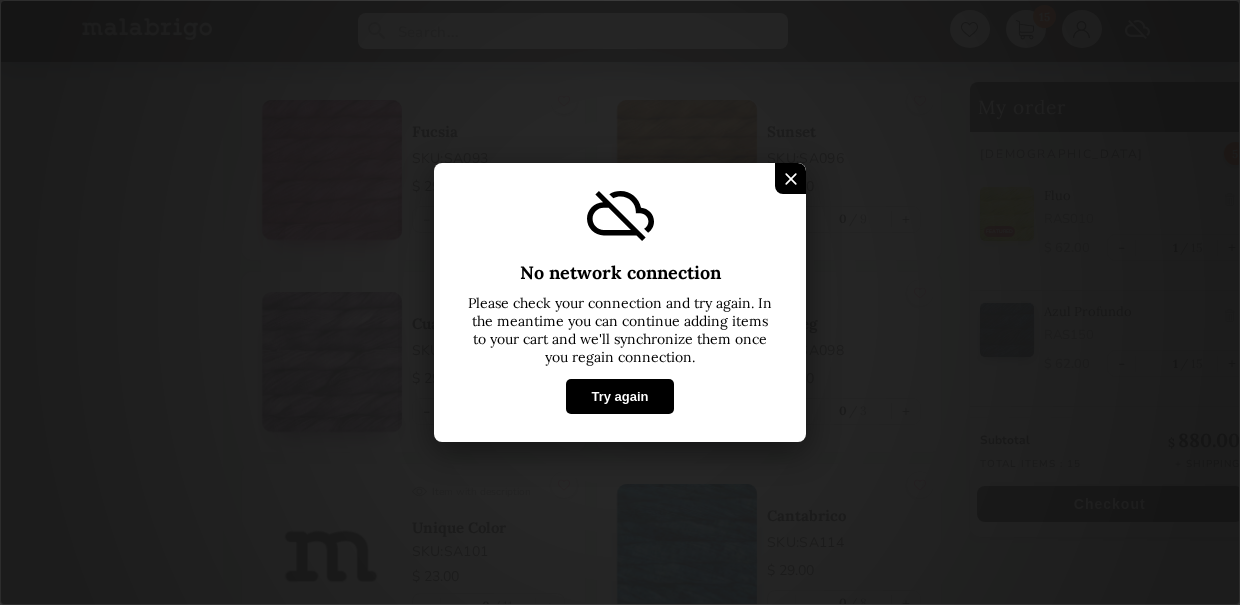scroll, scrollTop: 7, scrollLeft: 0, axis: vertical 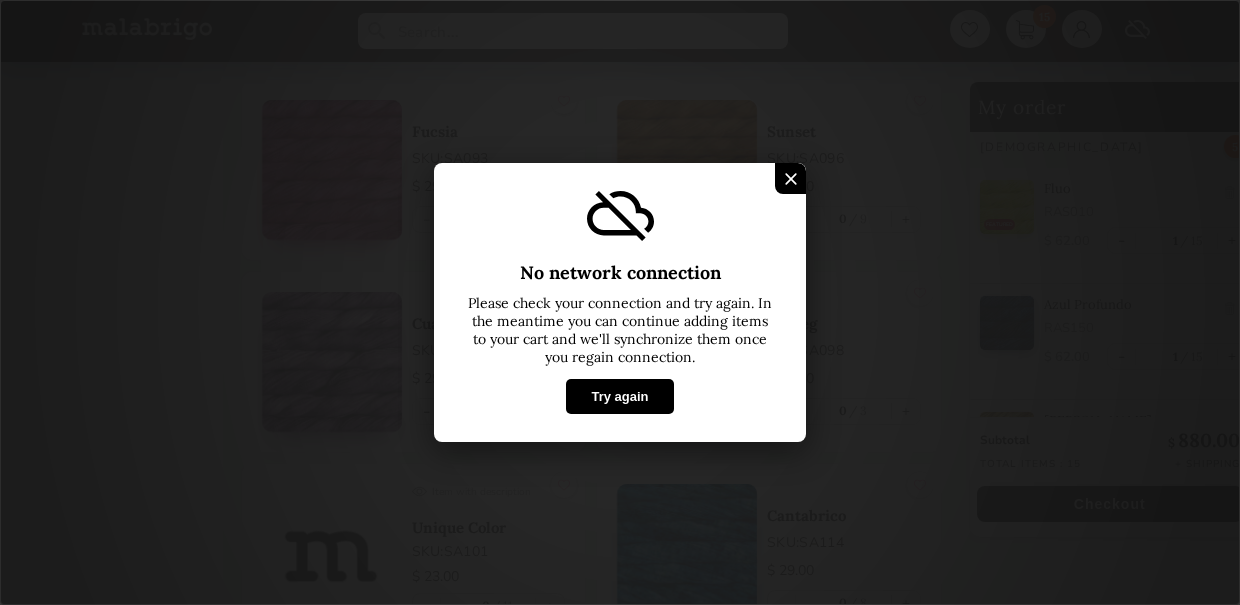 click on "Try again" at bounding box center [619, 396] 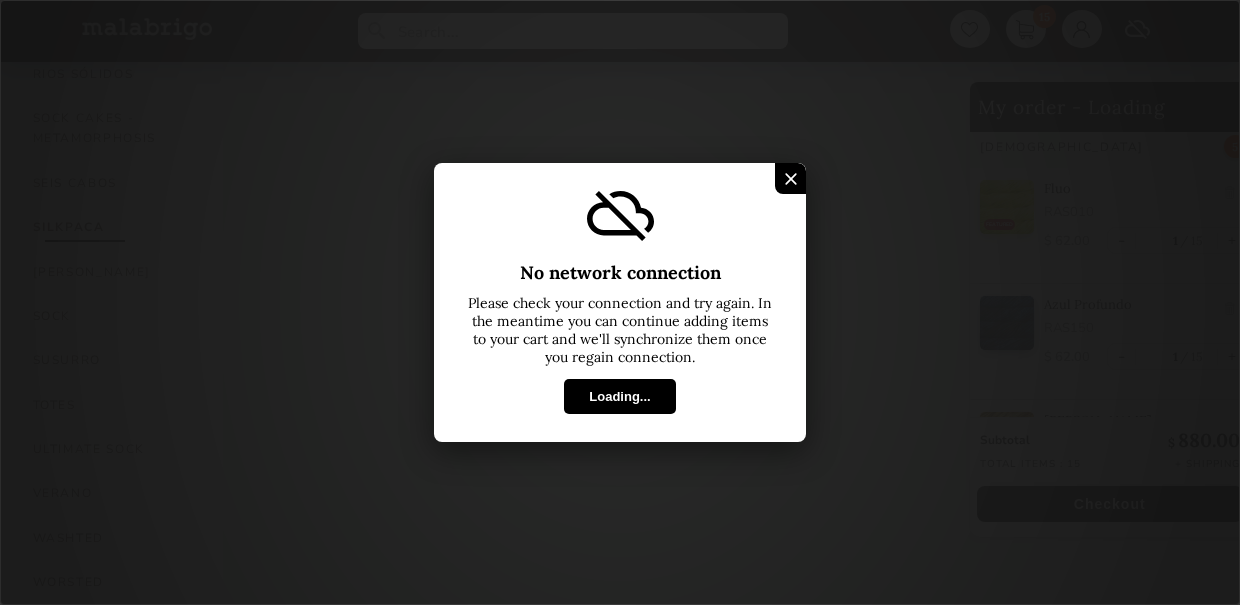 scroll, scrollTop: 1249, scrollLeft: 0, axis: vertical 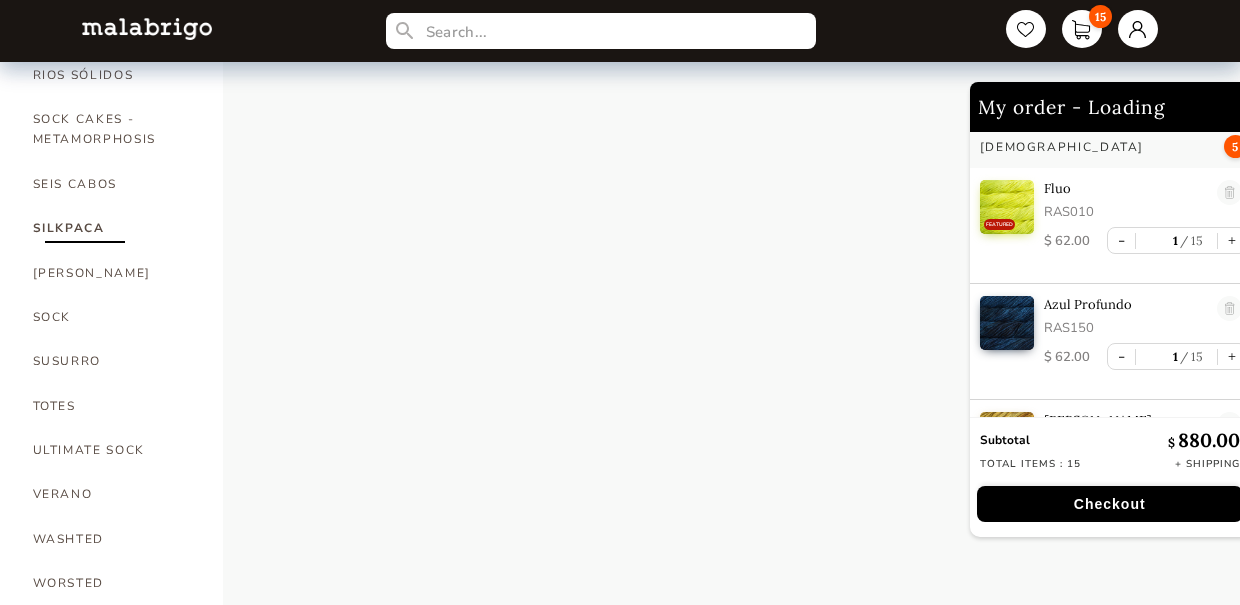 select on "SKU" 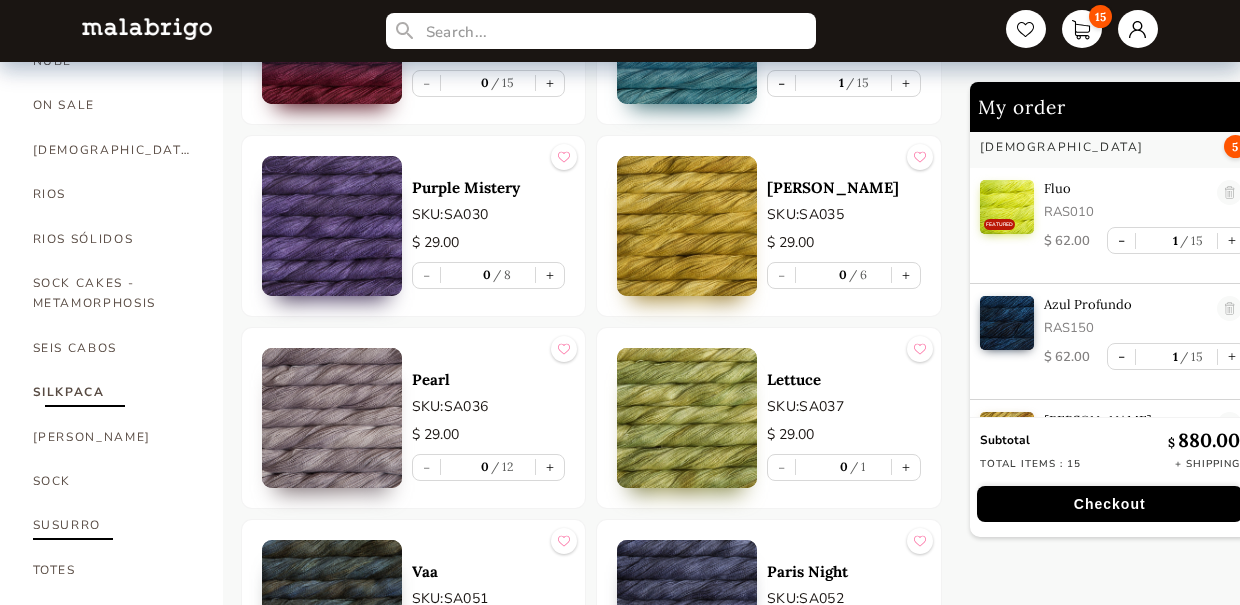 scroll, scrollTop: 1092, scrollLeft: 0, axis: vertical 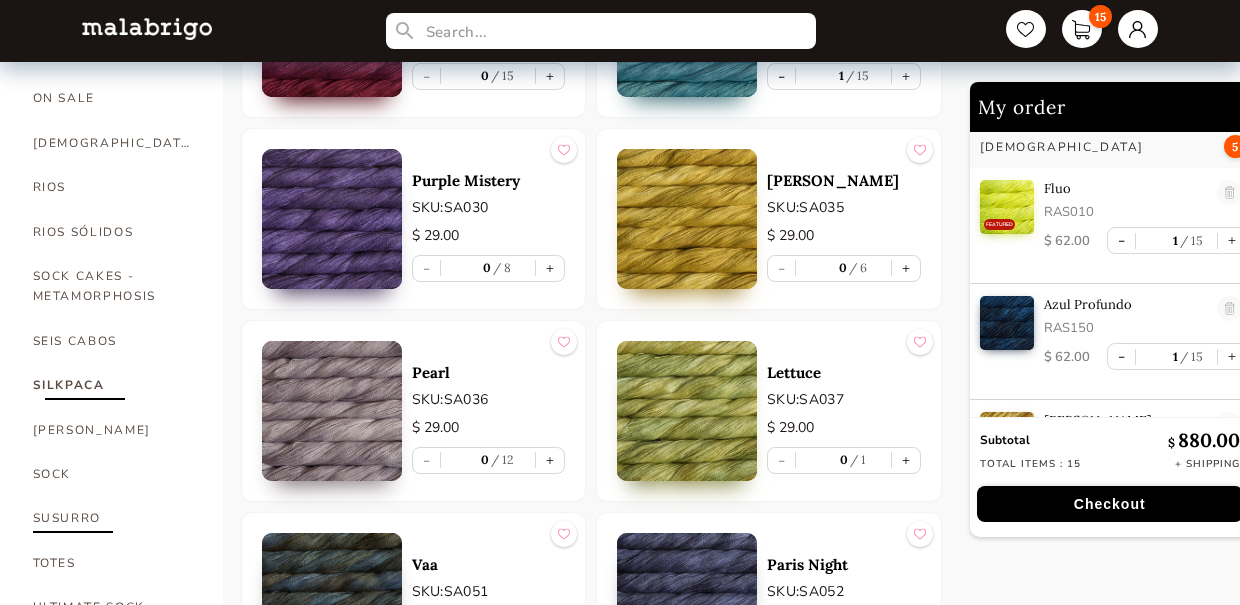 click on "SUSURRO" at bounding box center [113, 518] 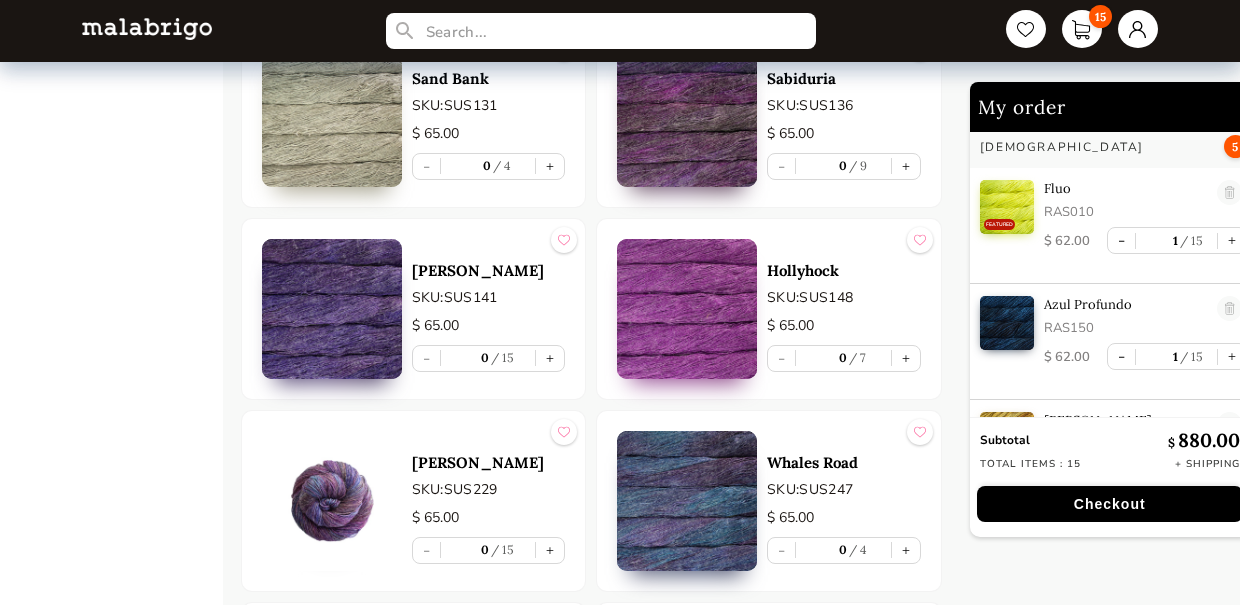 scroll, scrollTop: 1963, scrollLeft: 0, axis: vertical 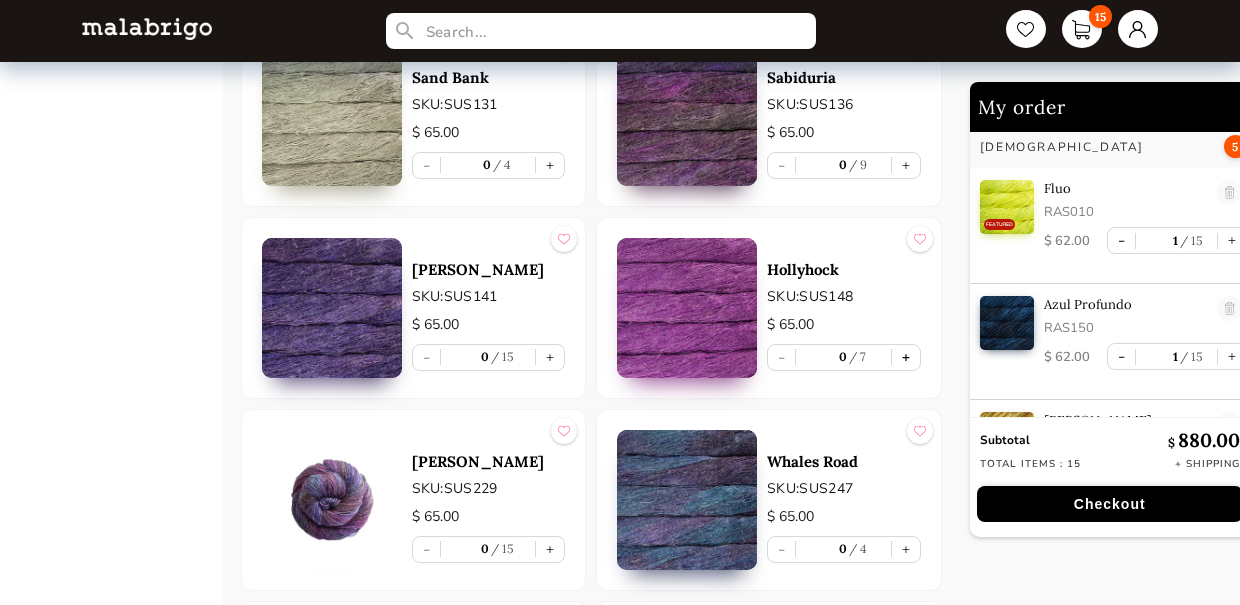 click on "+" at bounding box center (906, 357) 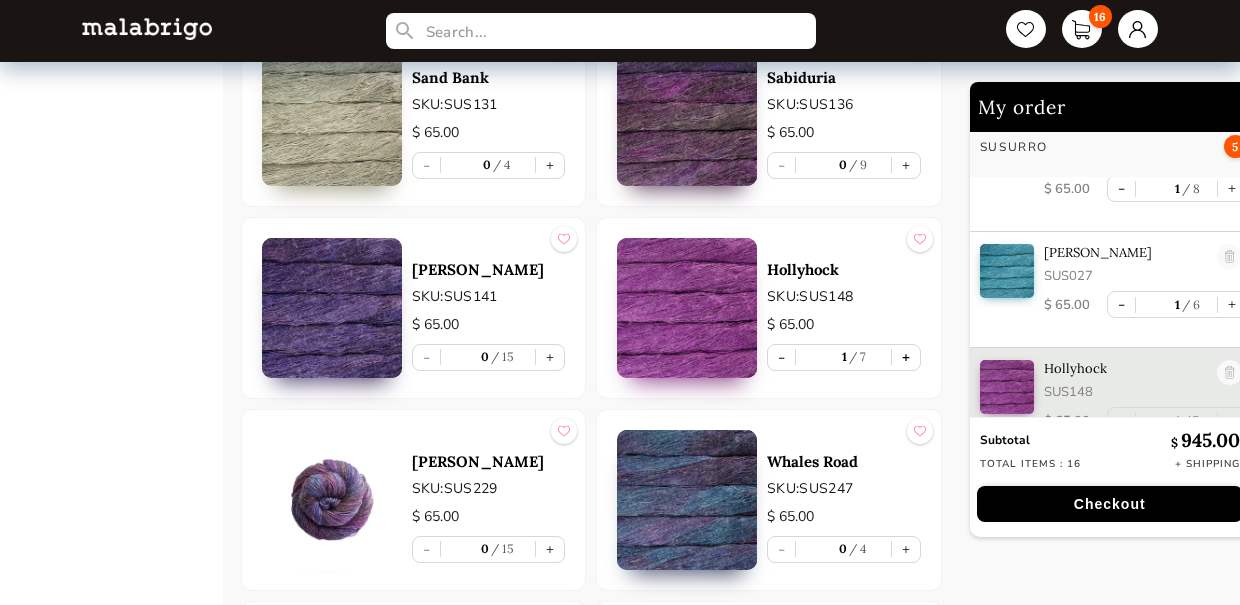 scroll, scrollTop: 1611, scrollLeft: 0, axis: vertical 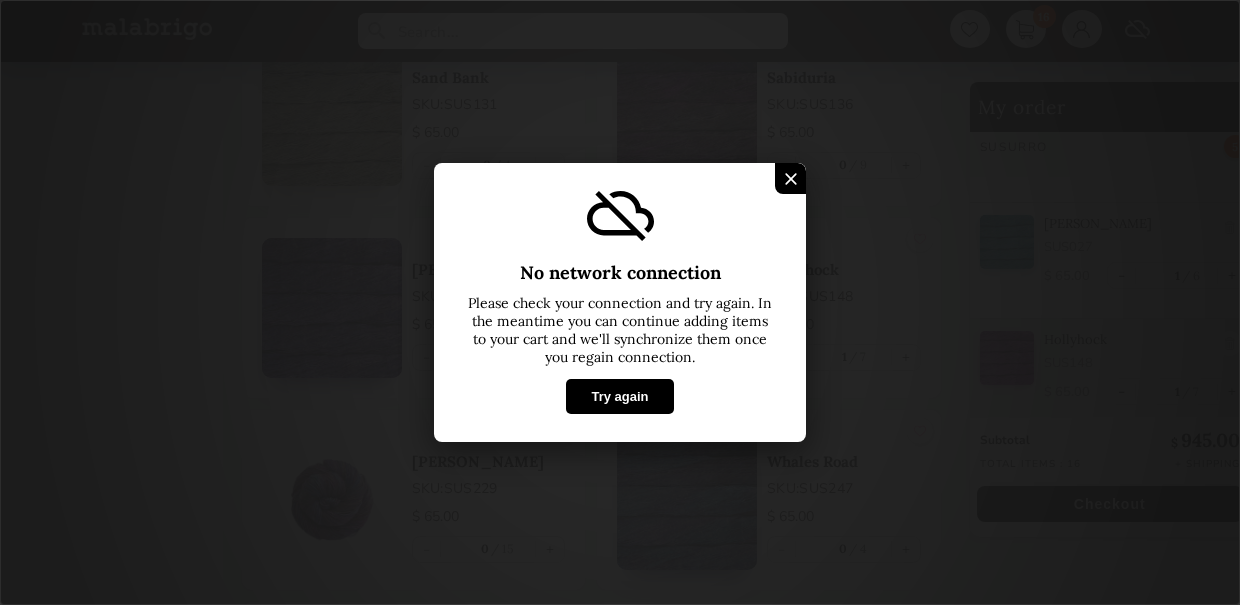 click on "No network connection Please check your connection and try again. In the meantime you can continue adding items to your cart and we'll synchronize them once you regain connection. Try again" at bounding box center (620, 302) 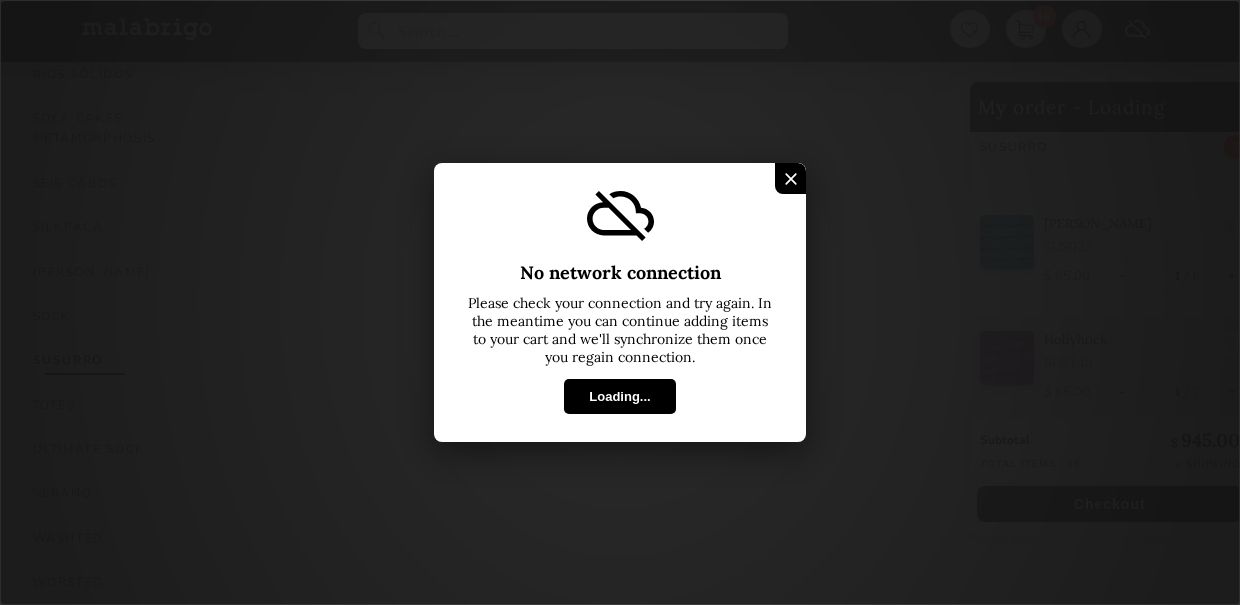 scroll, scrollTop: 1249, scrollLeft: 0, axis: vertical 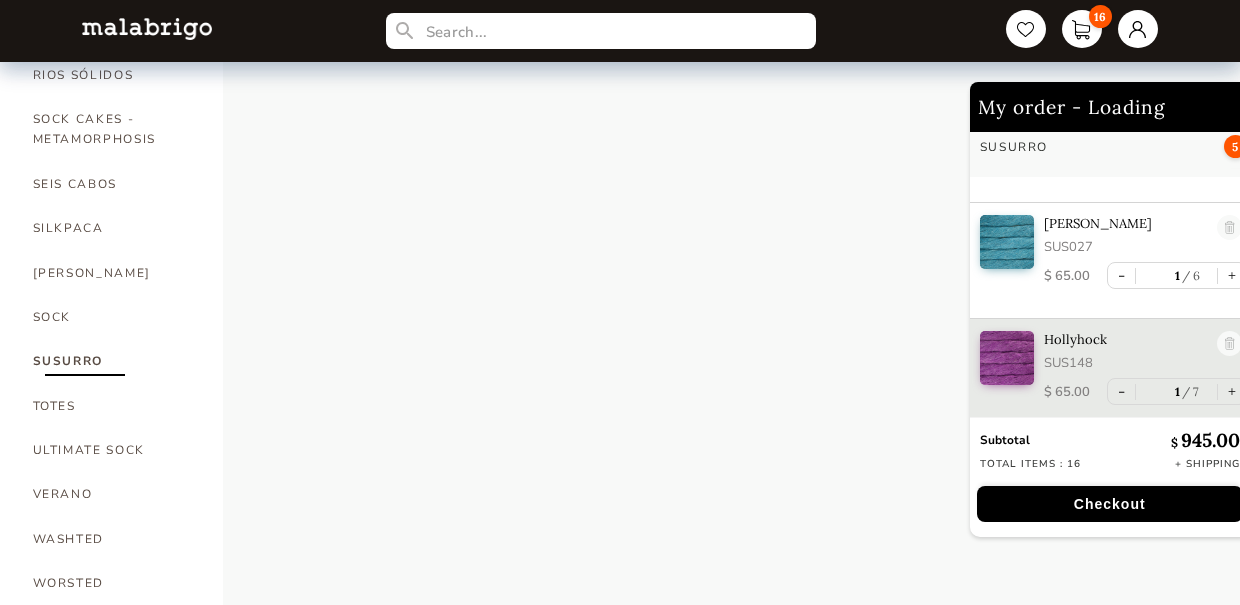 select on "SKU" 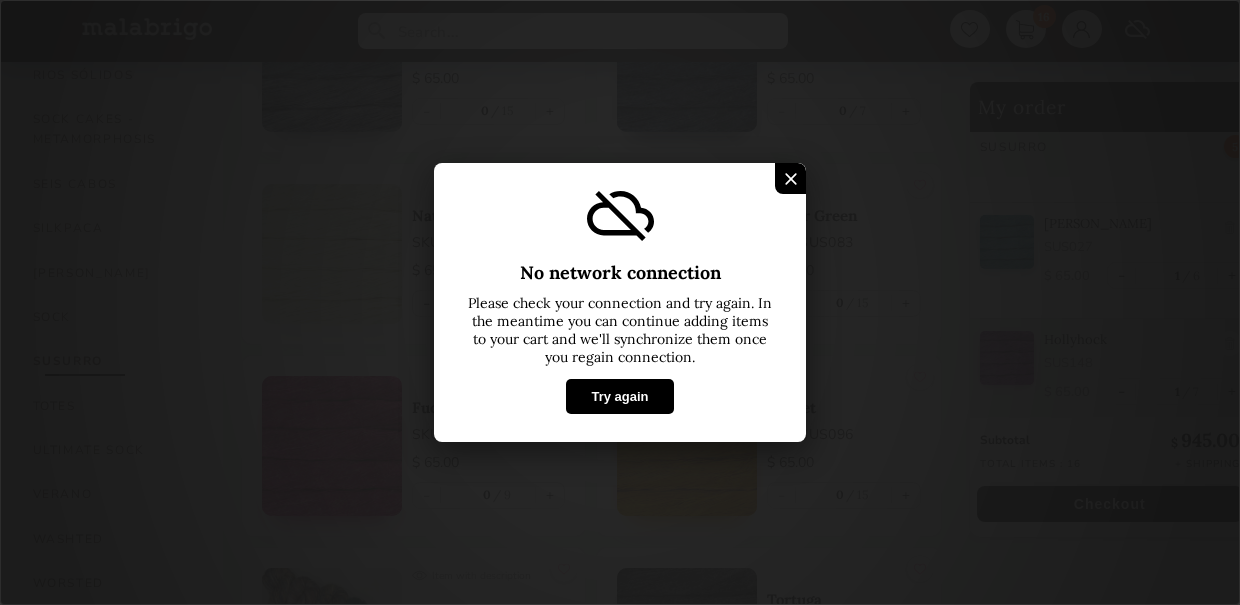 click on "Try again" at bounding box center (619, 396) 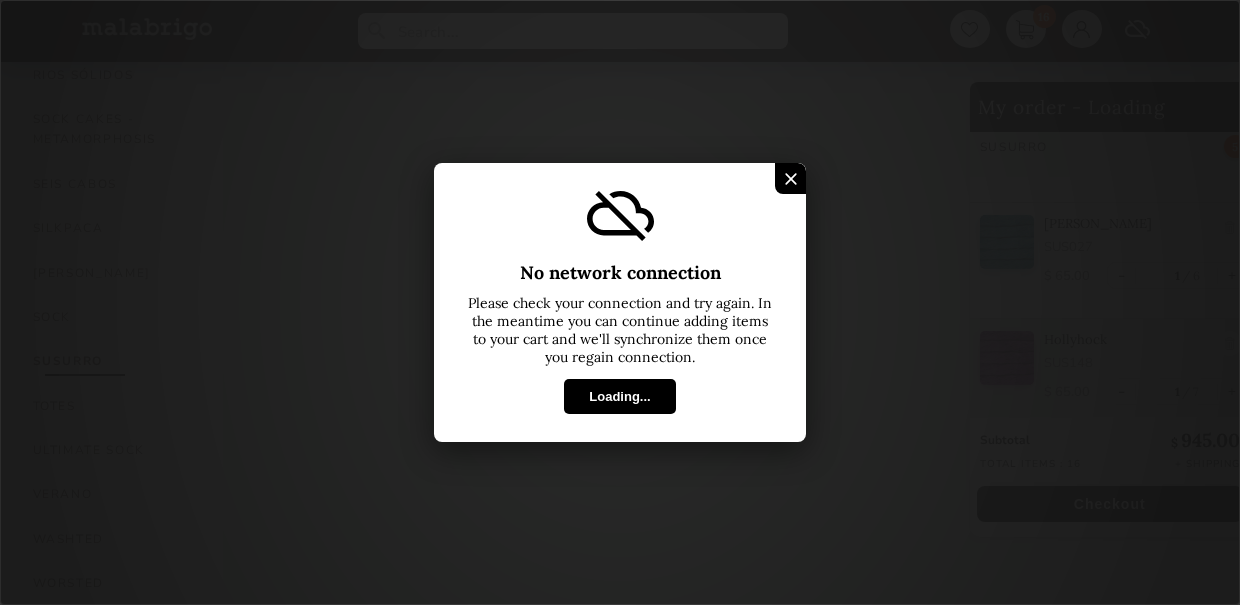 select on "SKU" 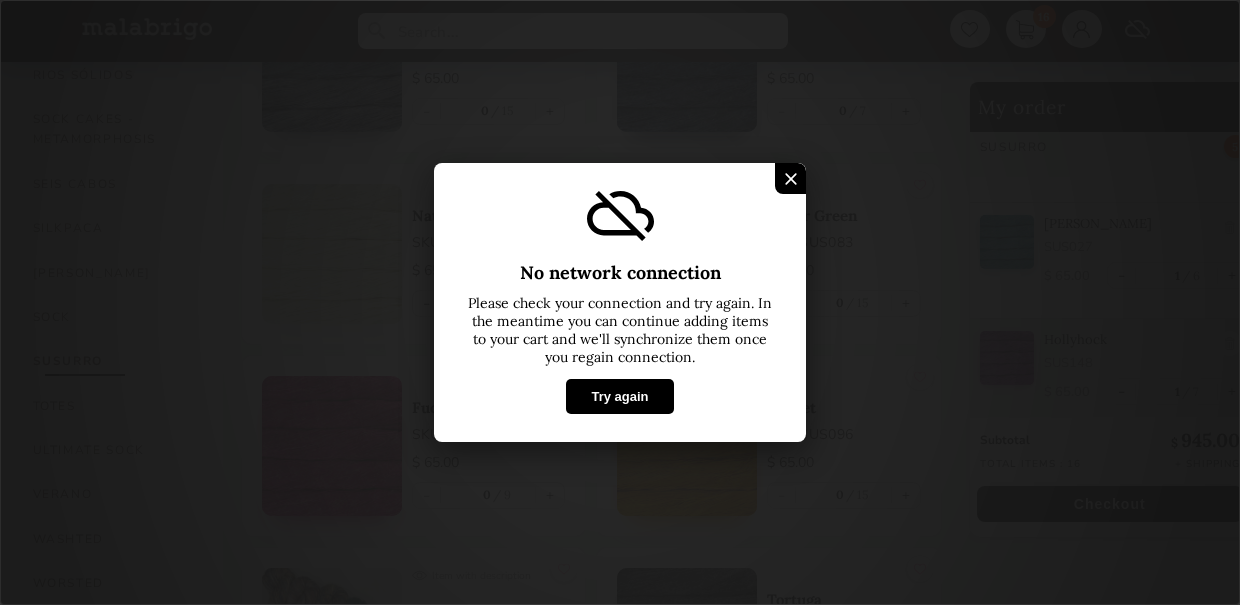 click on "Try again" at bounding box center (619, 396) 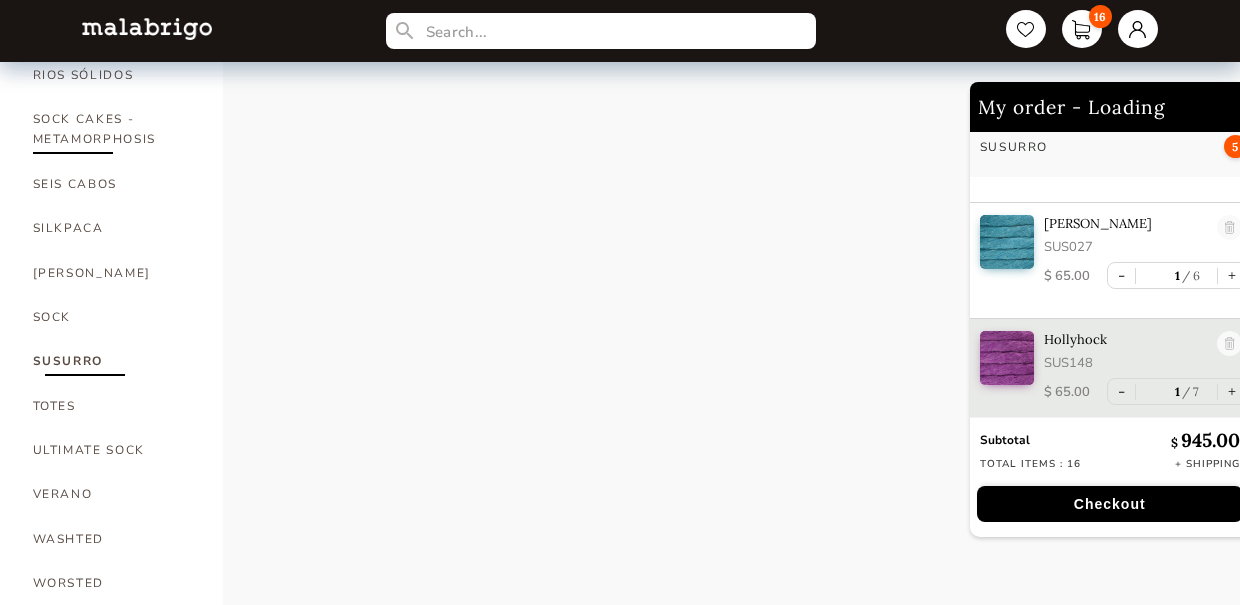 select on "SKU" 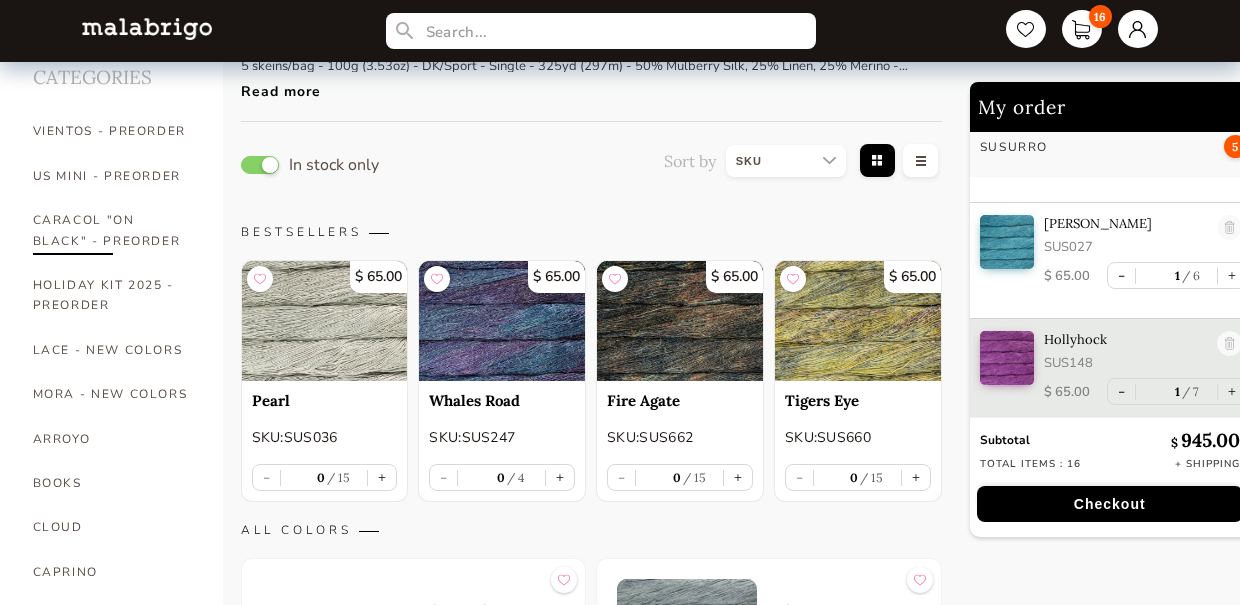 scroll, scrollTop: 107, scrollLeft: 0, axis: vertical 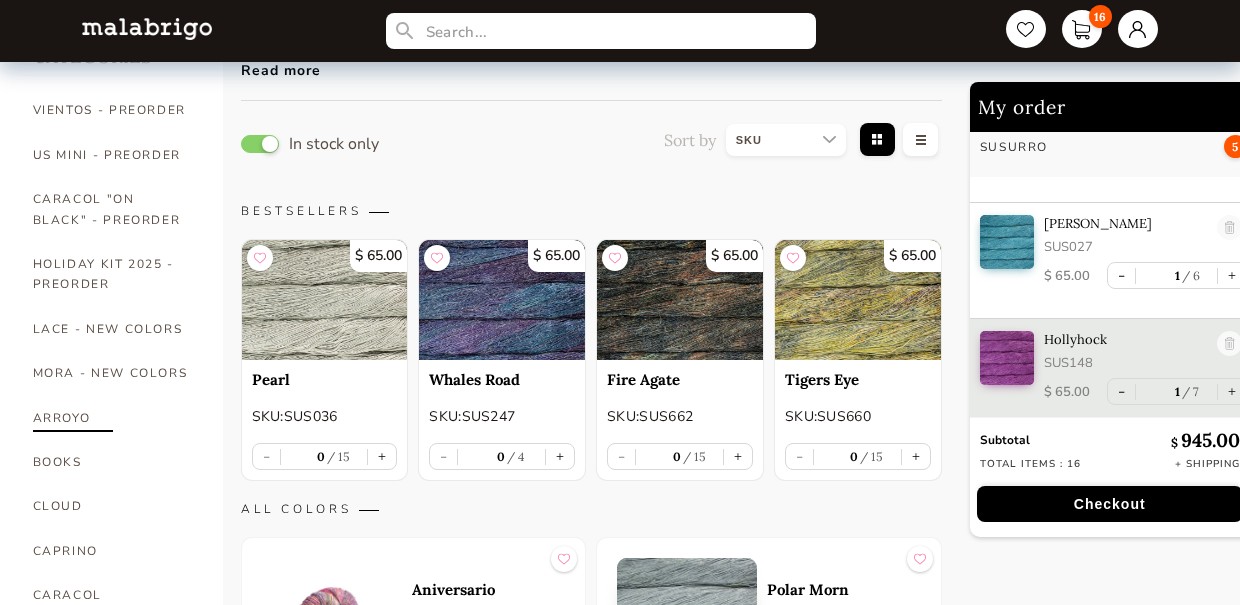 click on "ARROYO" at bounding box center [113, 418] 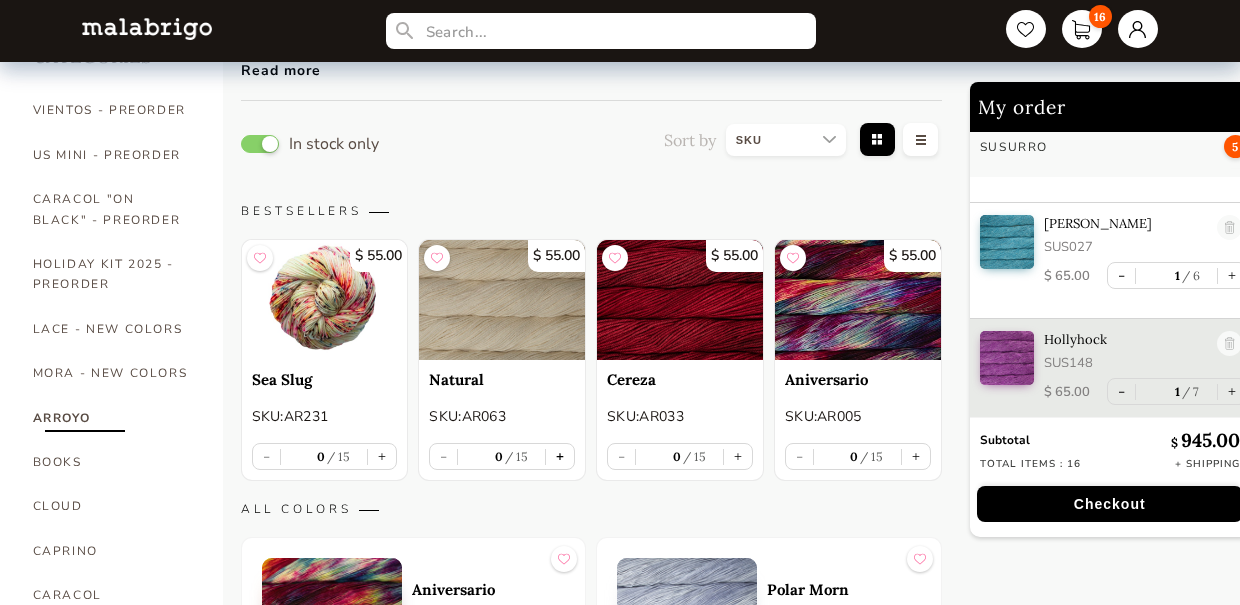 click on "+" at bounding box center (560, 456) 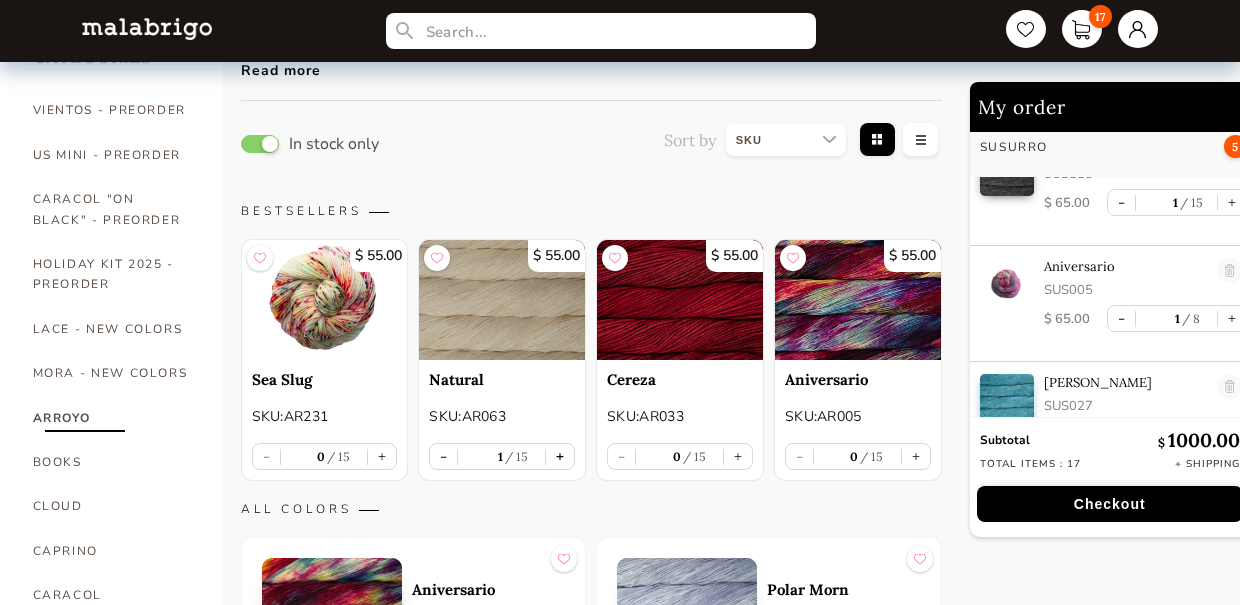 scroll, scrollTop: 1423, scrollLeft: 0, axis: vertical 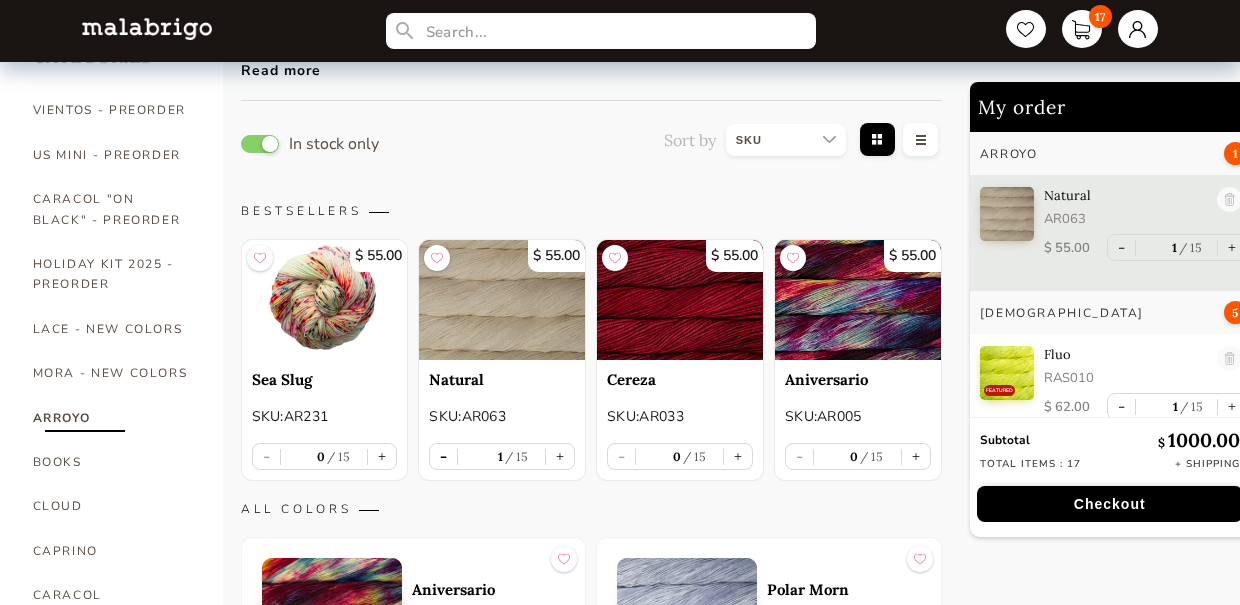click on "-" at bounding box center (443, 456) 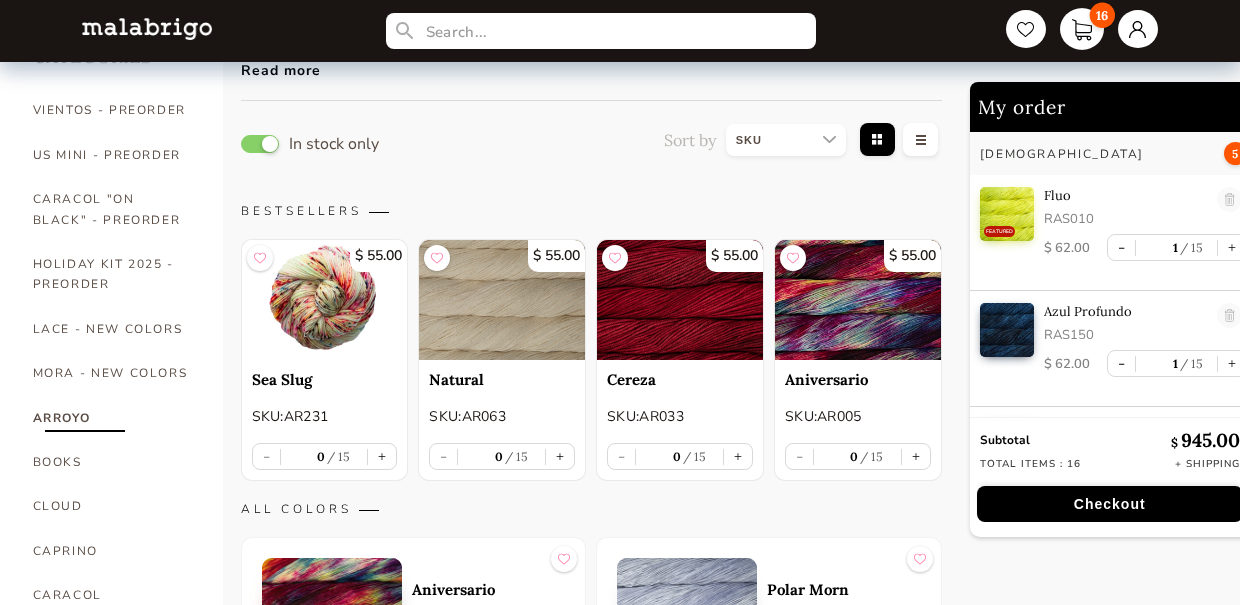click on "16" at bounding box center (1082, 29) 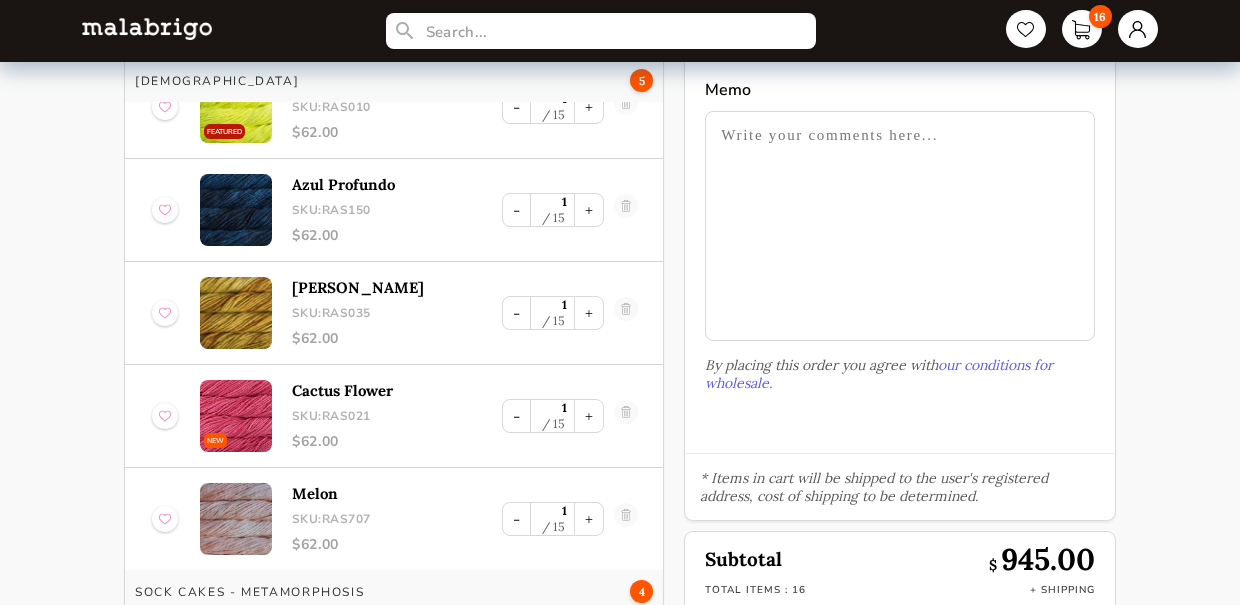 scroll, scrollTop: 0, scrollLeft: 0, axis: both 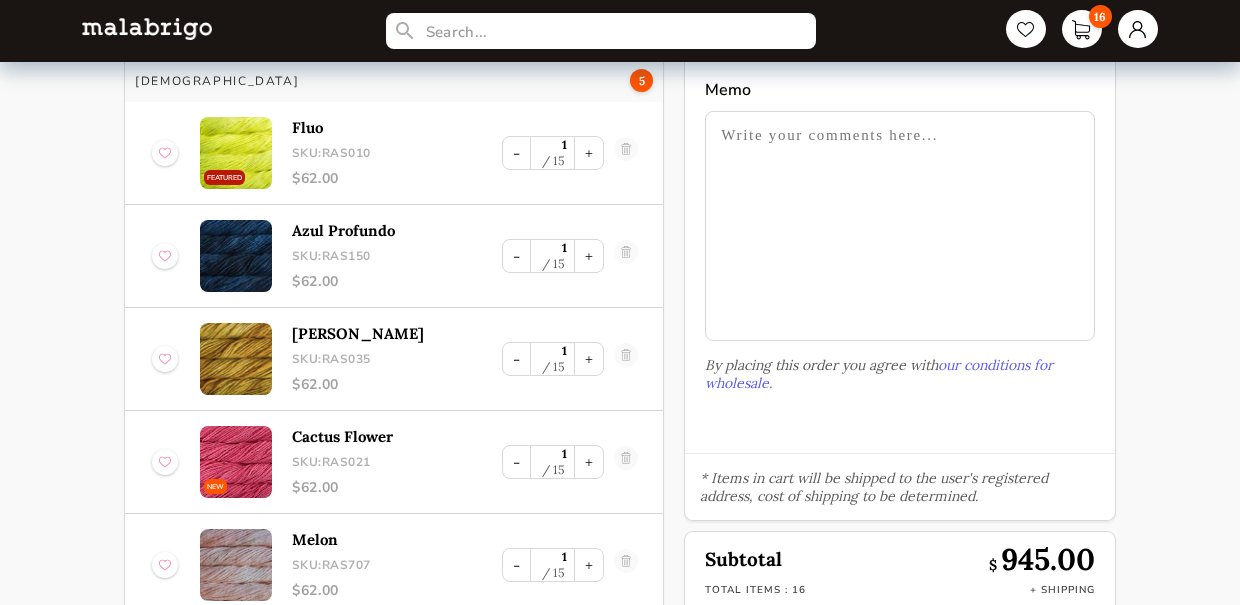 click at bounding box center (147, 28) 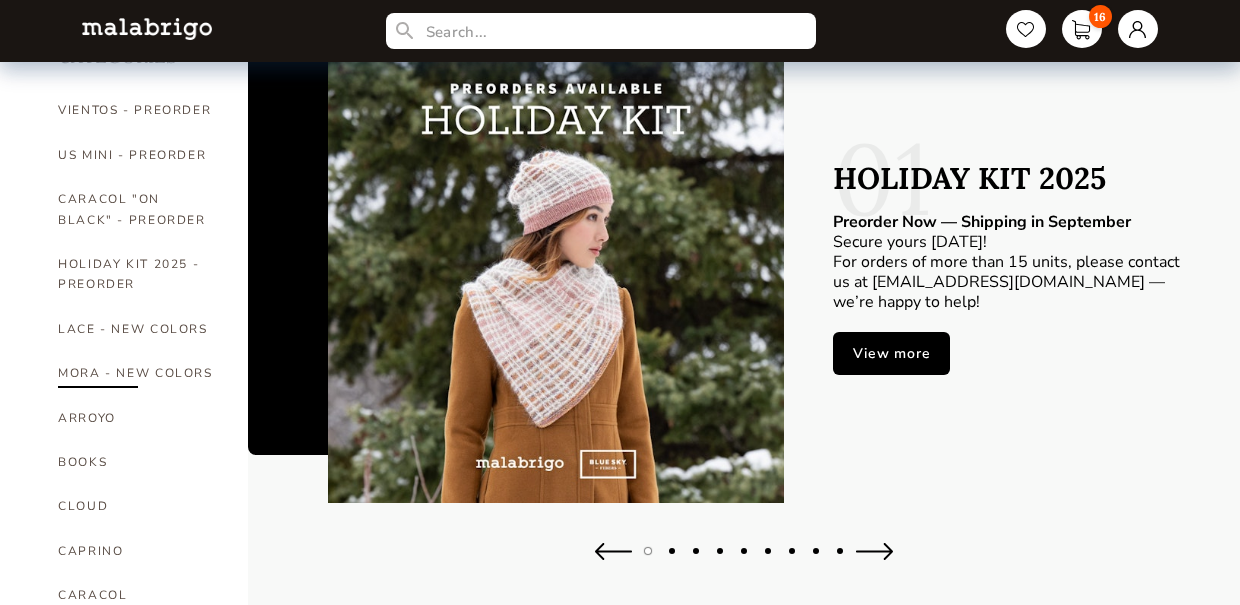 click on "VIENTOS - PREORDER US MINI - PREORDER CARACOL "ON BLACK" - PREORDER HOLIDAY KIT 2025 - PREORDER LACE - NEW COLORS [PERSON_NAME] - NEW COLORS [PERSON_NAME] BOOKS CLOUD [PERSON_NAME] CARACOL CHUNKY DOS TIERRAS FINITO LACE MOHAIR MECHA [PERSON_NAME] NOVENTA NUBE ON SALE RASTA [PERSON_NAME] SÓLIDOS SOCK CAKES - METAMORPHOSIS SEIS CABOS SILKPACA SILKY MERINO SOCK SUSURRO TOTES ULTIMATE SOCK VERANO WASHTED WORSTED" at bounding box center (138, 917) 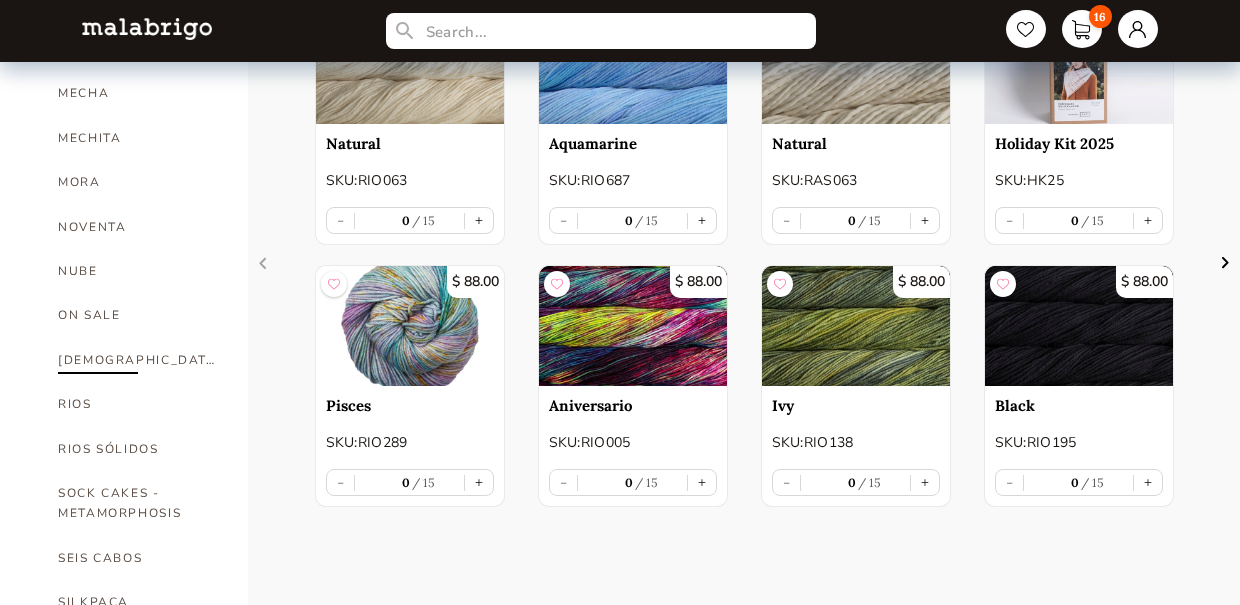 click on "[DEMOGRAPHIC_DATA]" at bounding box center (138, 360) 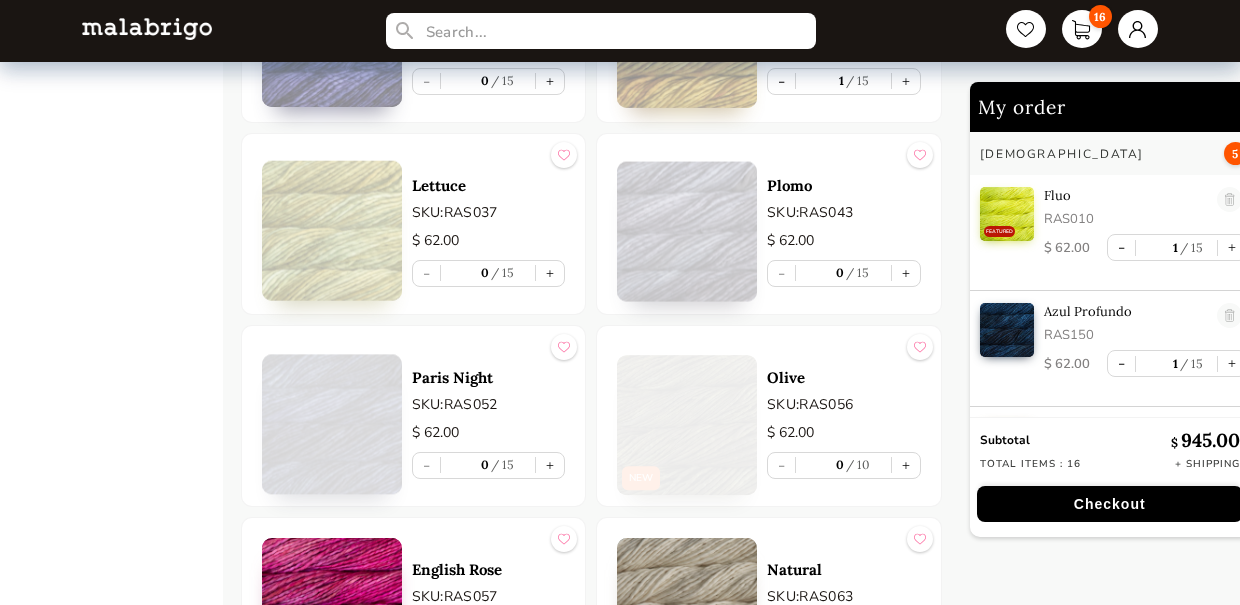 scroll, scrollTop: 1904, scrollLeft: 0, axis: vertical 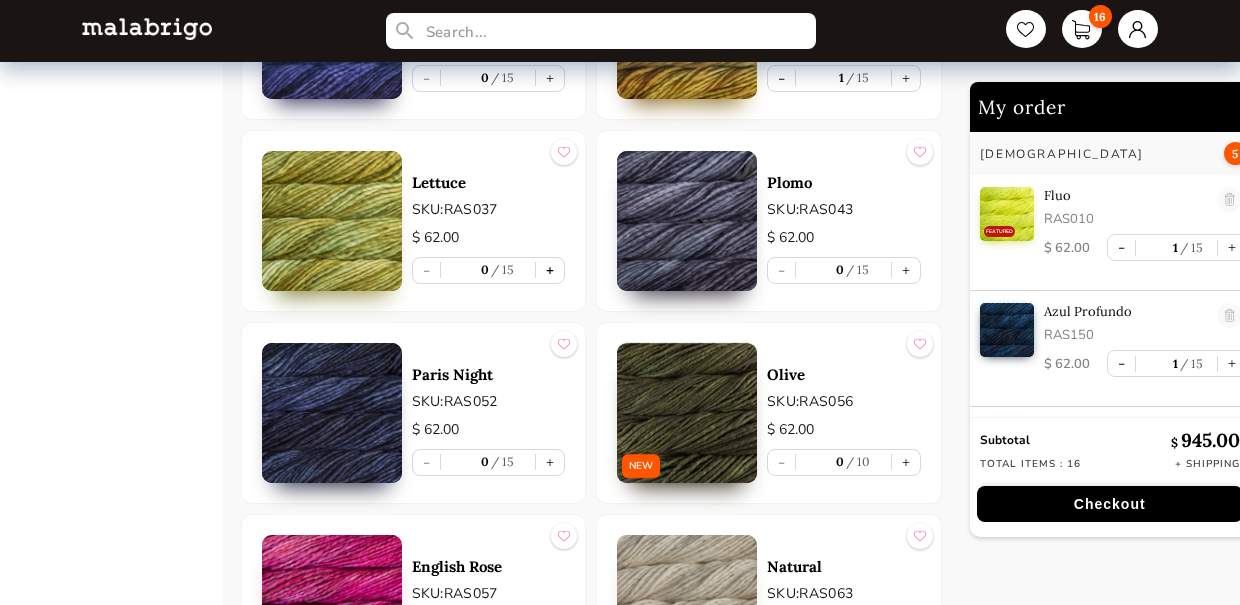 click on "+" at bounding box center [550, 270] 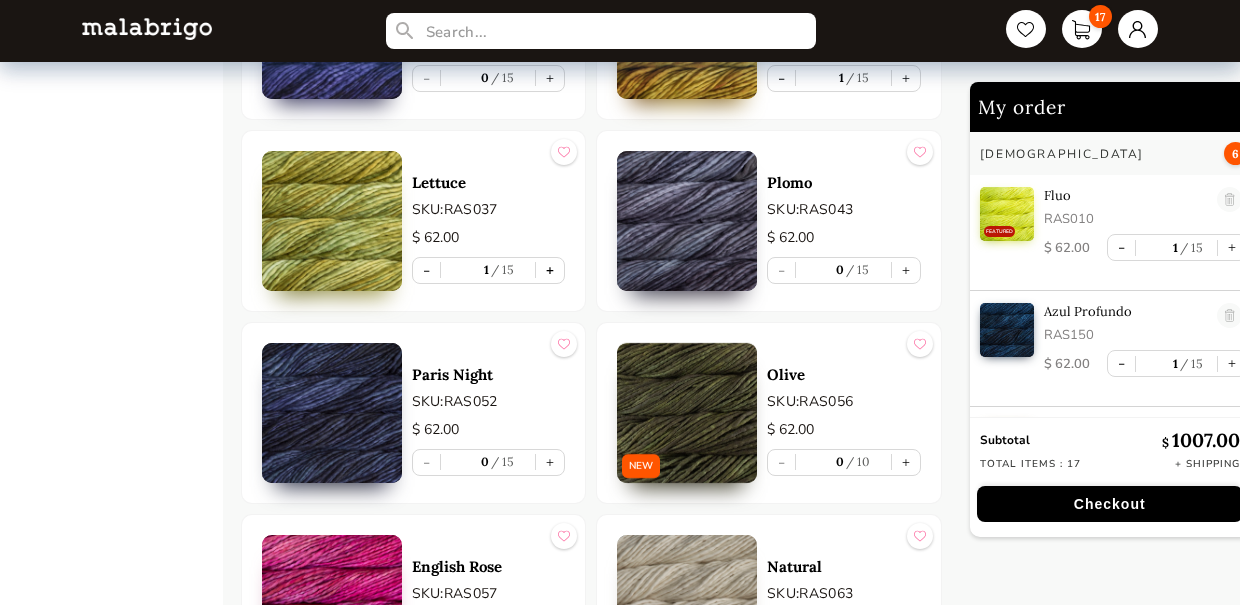 scroll, scrollTop: 7, scrollLeft: 0, axis: vertical 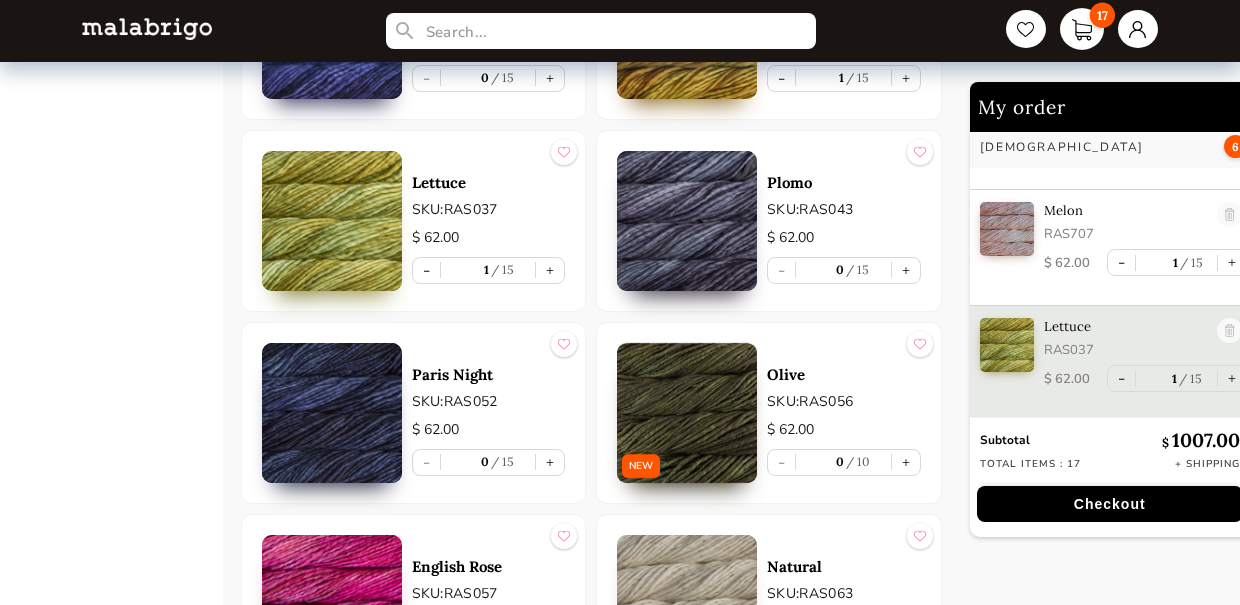 click on "17" at bounding box center [1082, 29] 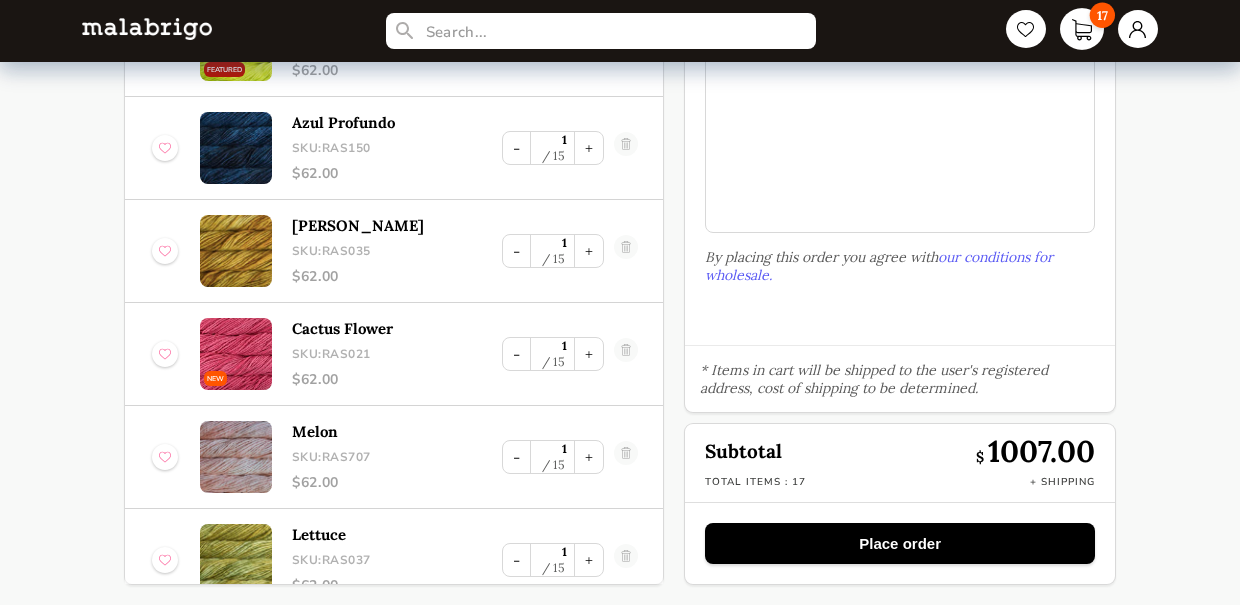 scroll, scrollTop: 214, scrollLeft: 0, axis: vertical 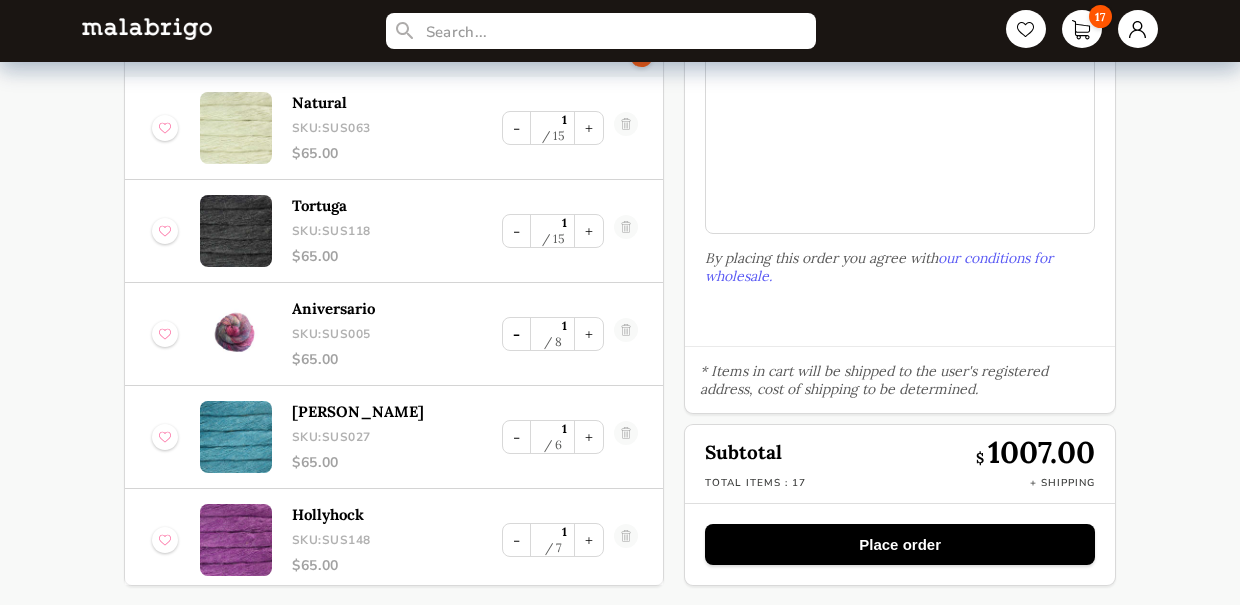 click on "-" at bounding box center [516, 334] 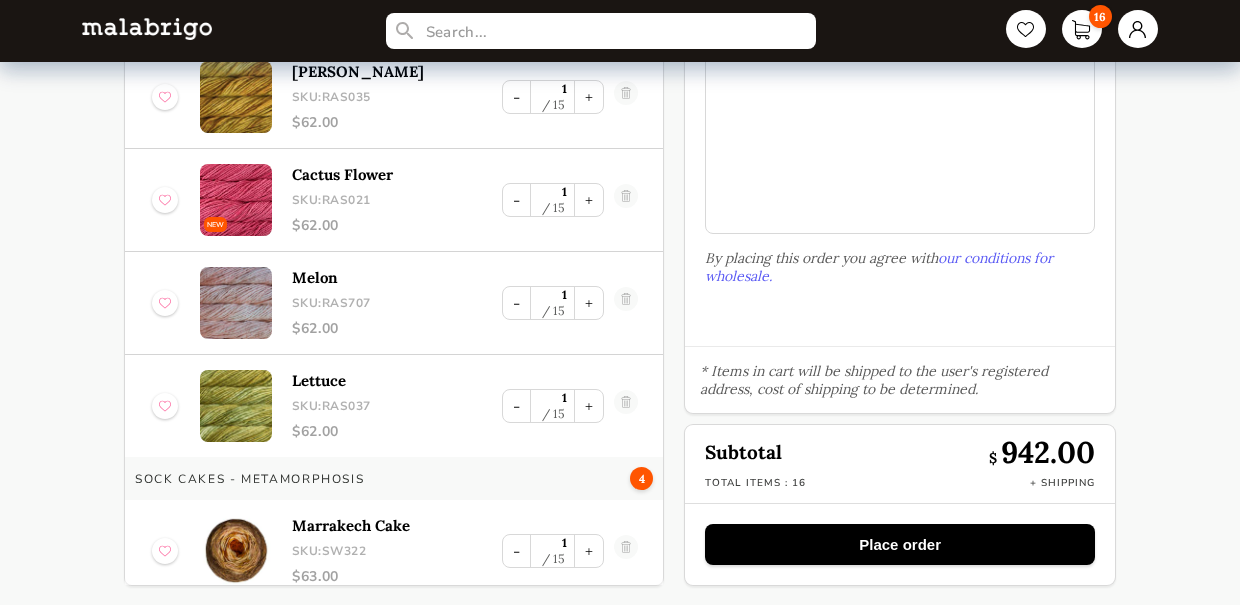 scroll, scrollTop: 0, scrollLeft: 0, axis: both 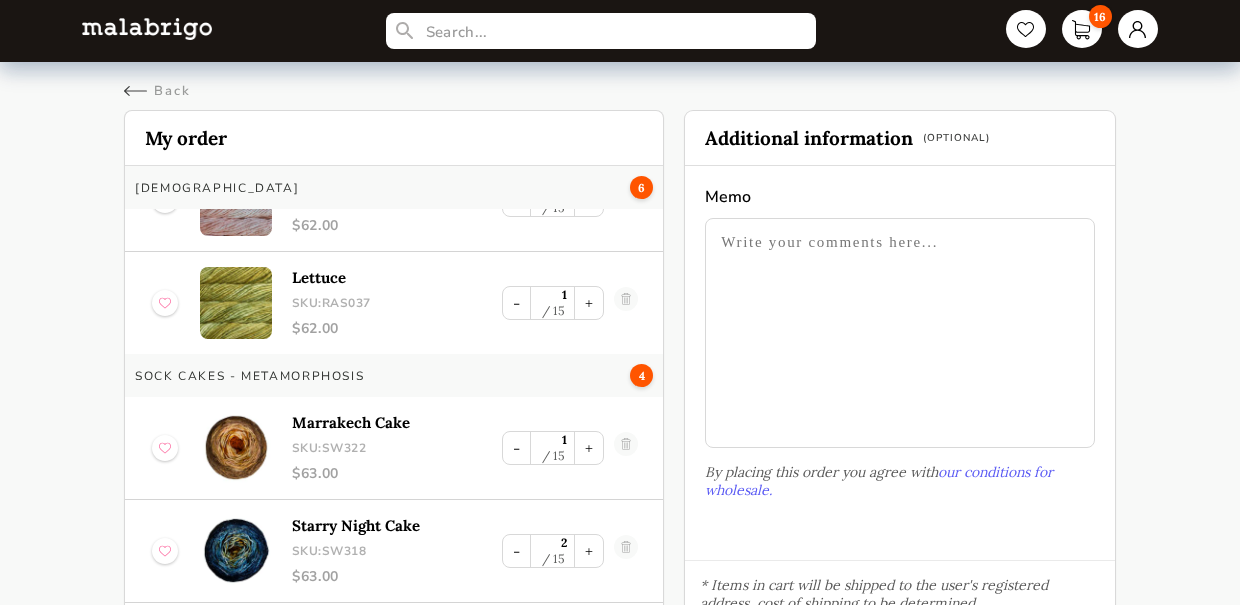click at bounding box center (147, 31) 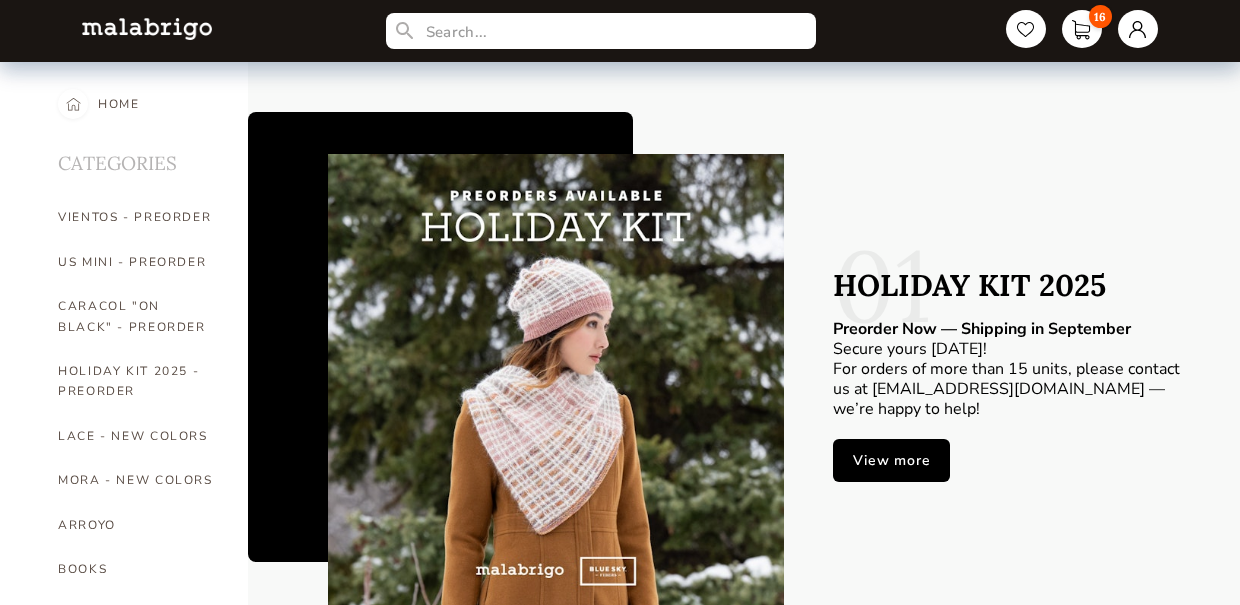 scroll, scrollTop: 1052, scrollLeft: 0, axis: vertical 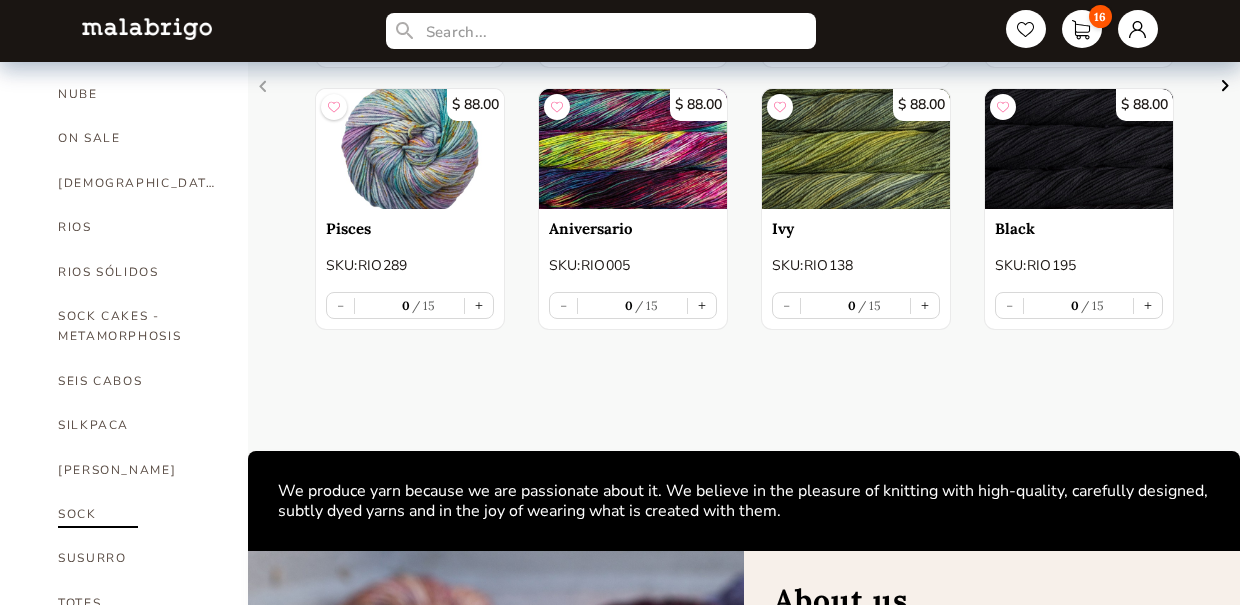 click on "SOCK" at bounding box center (138, 514) 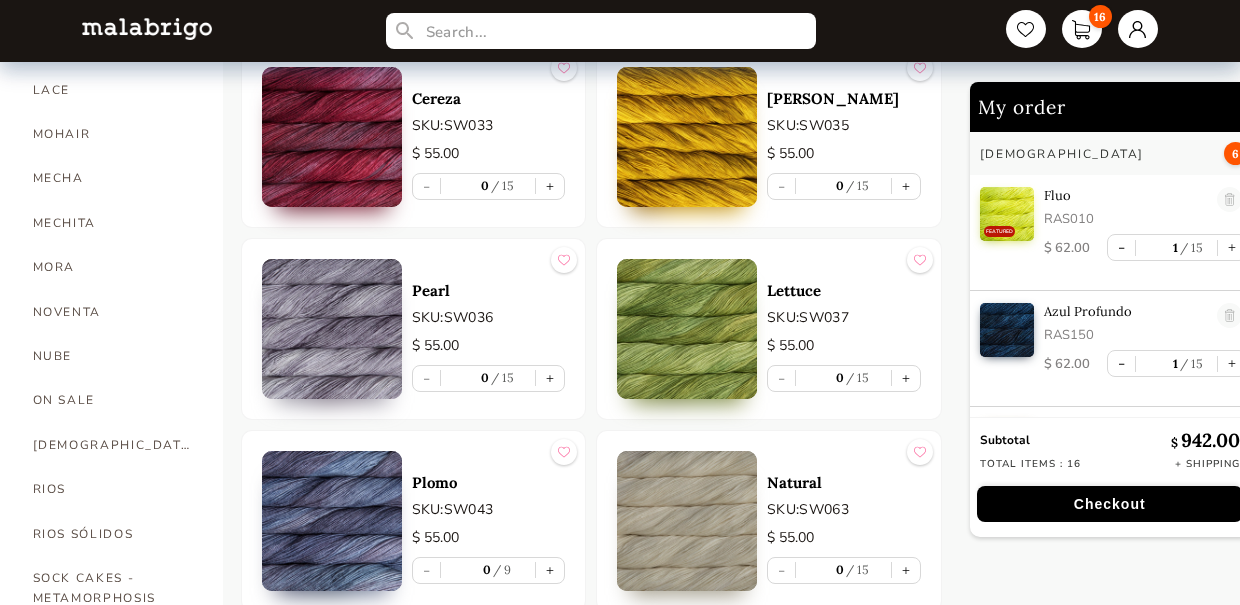 scroll, scrollTop: 793, scrollLeft: 0, axis: vertical 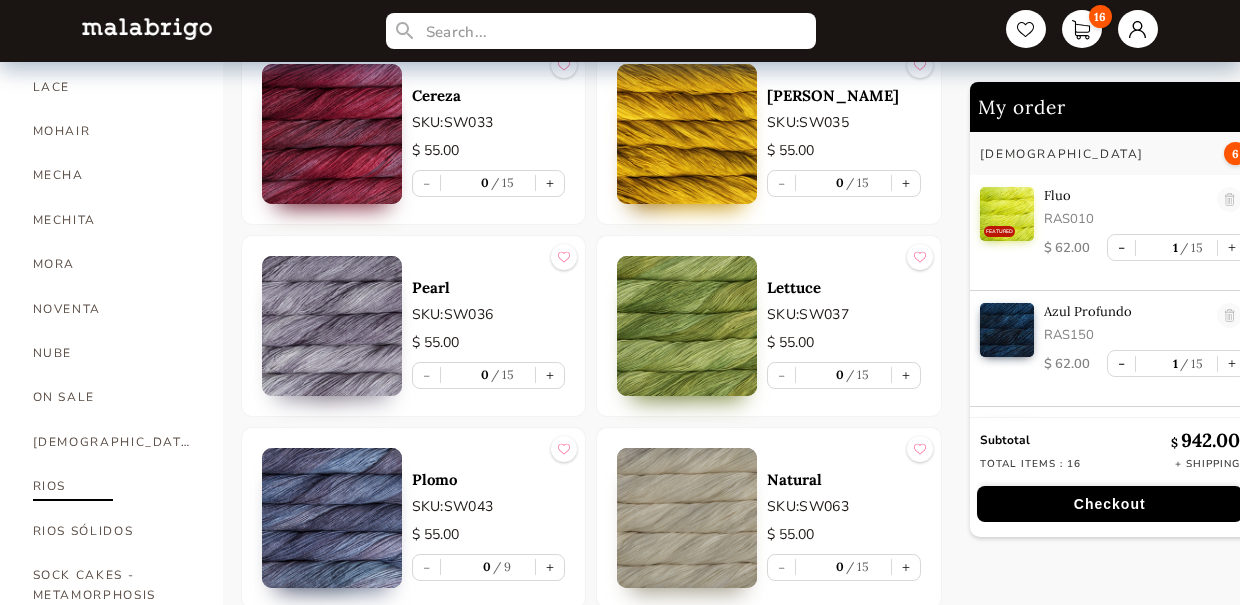 click on "RIOS" at bounding box center [113, 486] 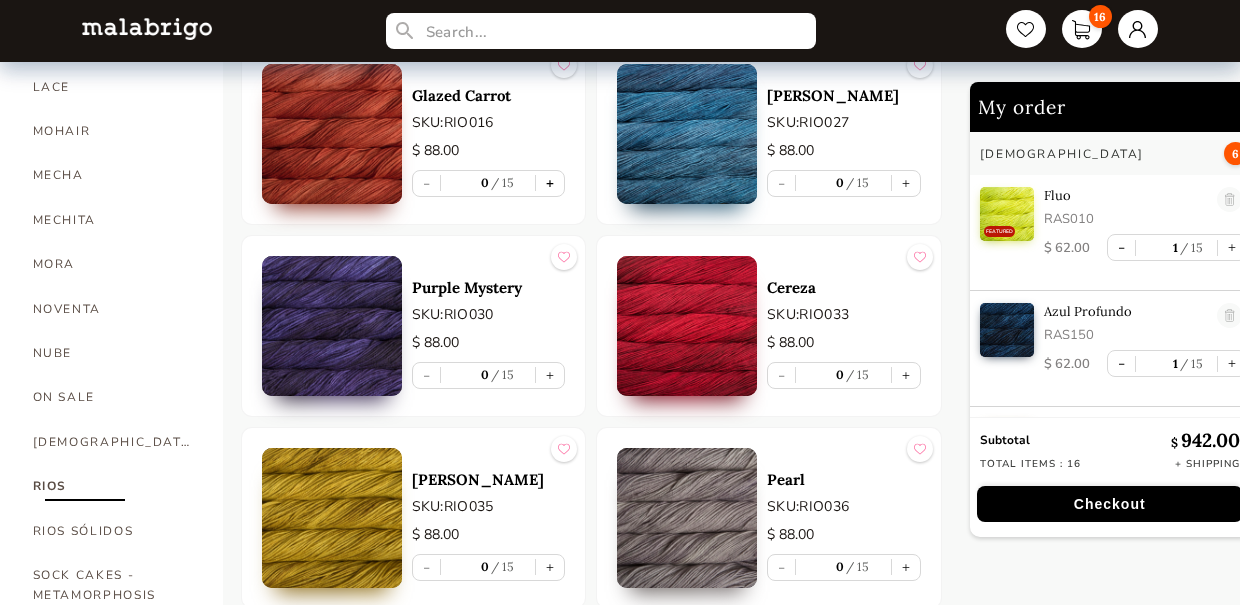 click on "+" at bounding box center (550, 183) 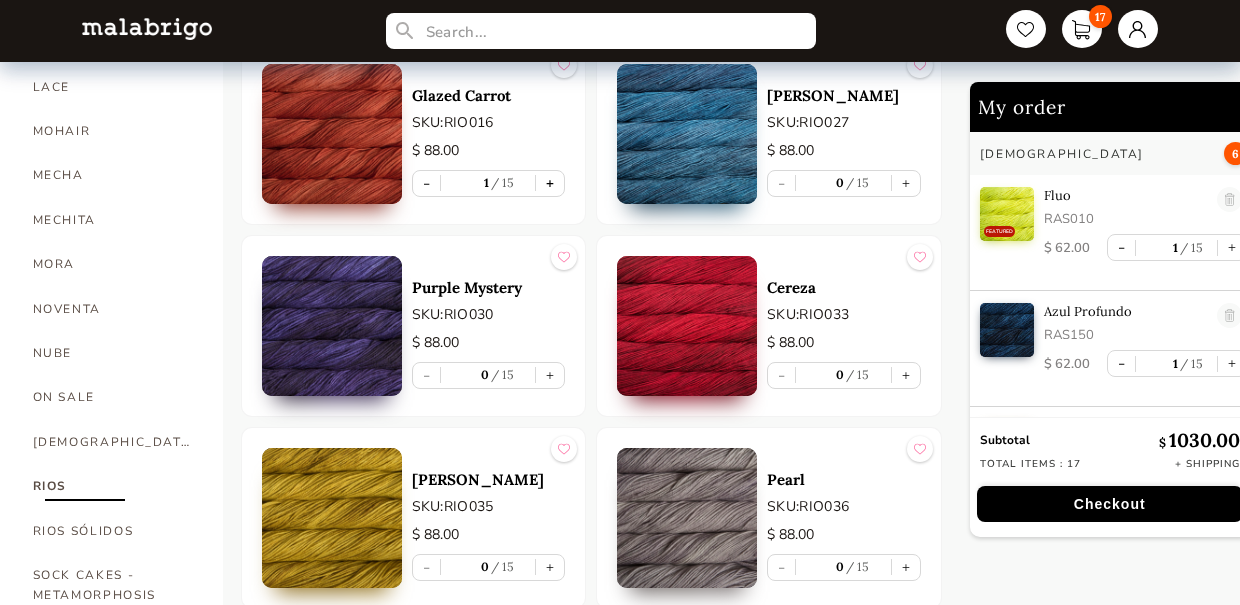 scroll, scrollTop: 7, scrollLeft: 0, axis: vertical 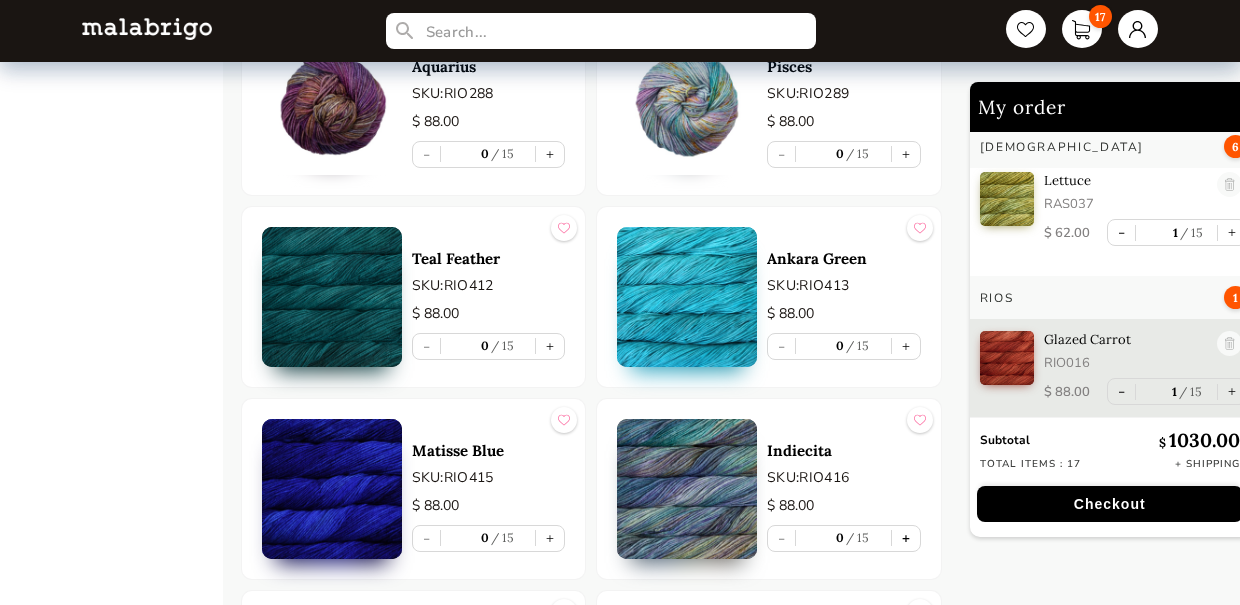 click on "+" at bounding box center [906, 538] 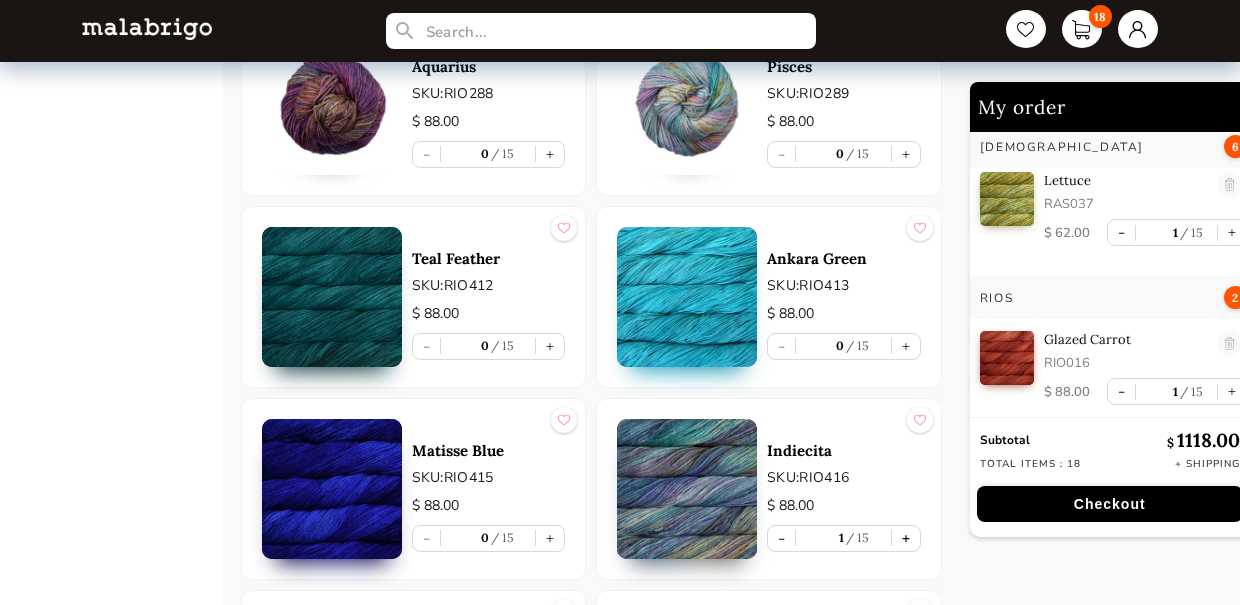 scroll, scrollTop: 709, scrollLeft: 0, axis: vertical 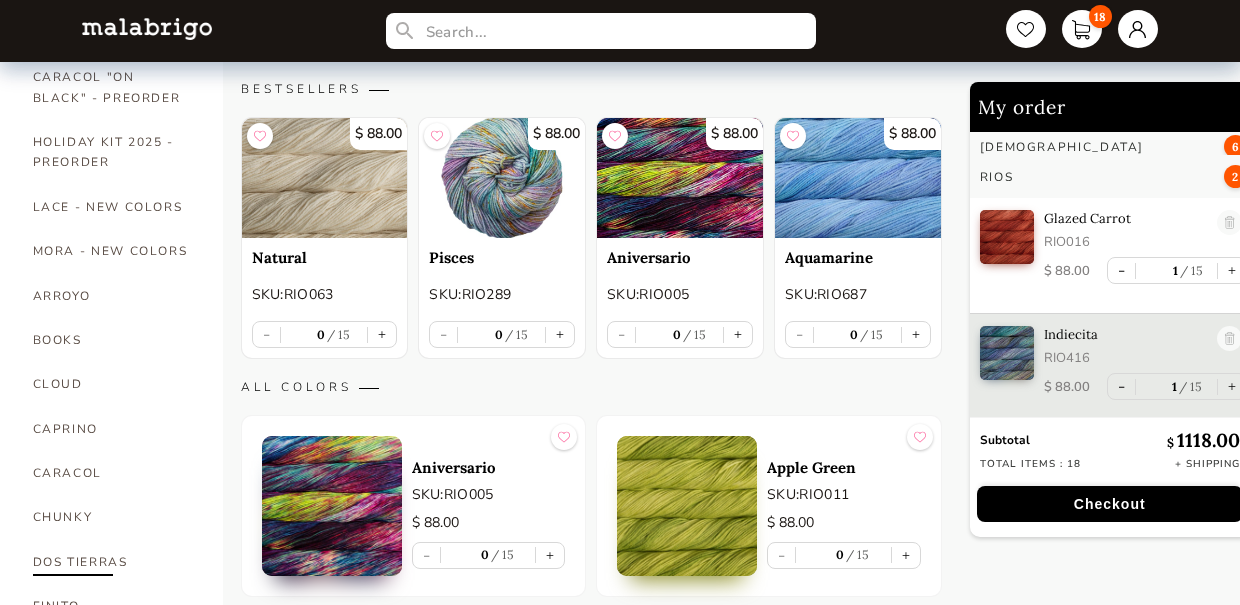click on "DOS TIERRAS" at bounding box center (113, 562) 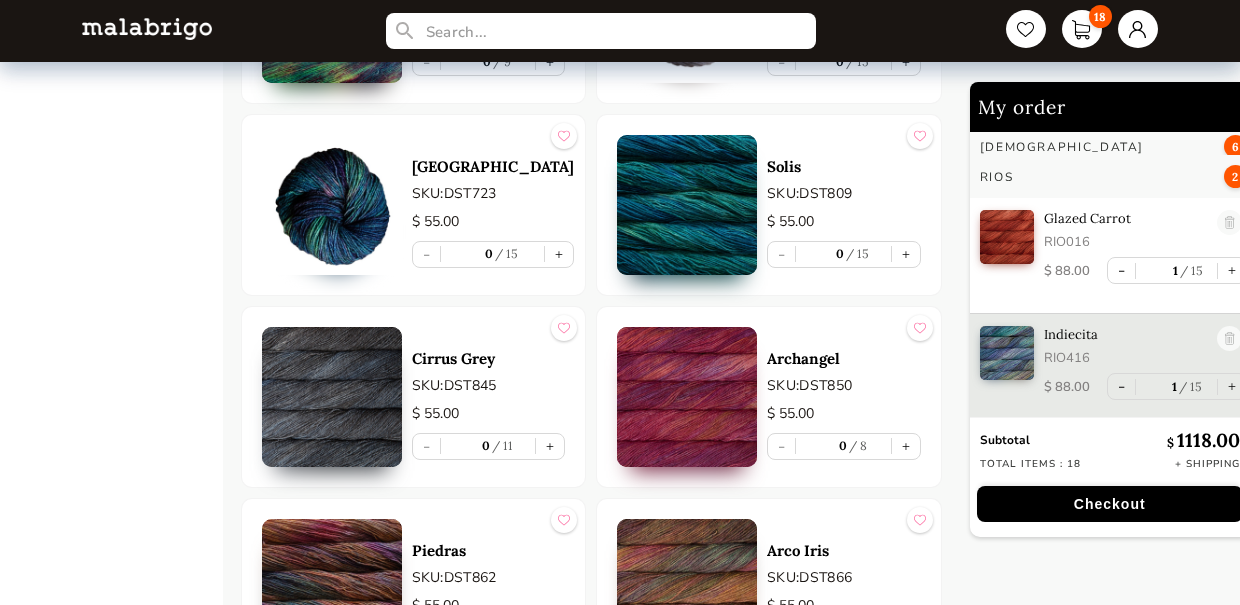 scroll, scrollTop: 4749, scrollLeft: 0, axis: vertical 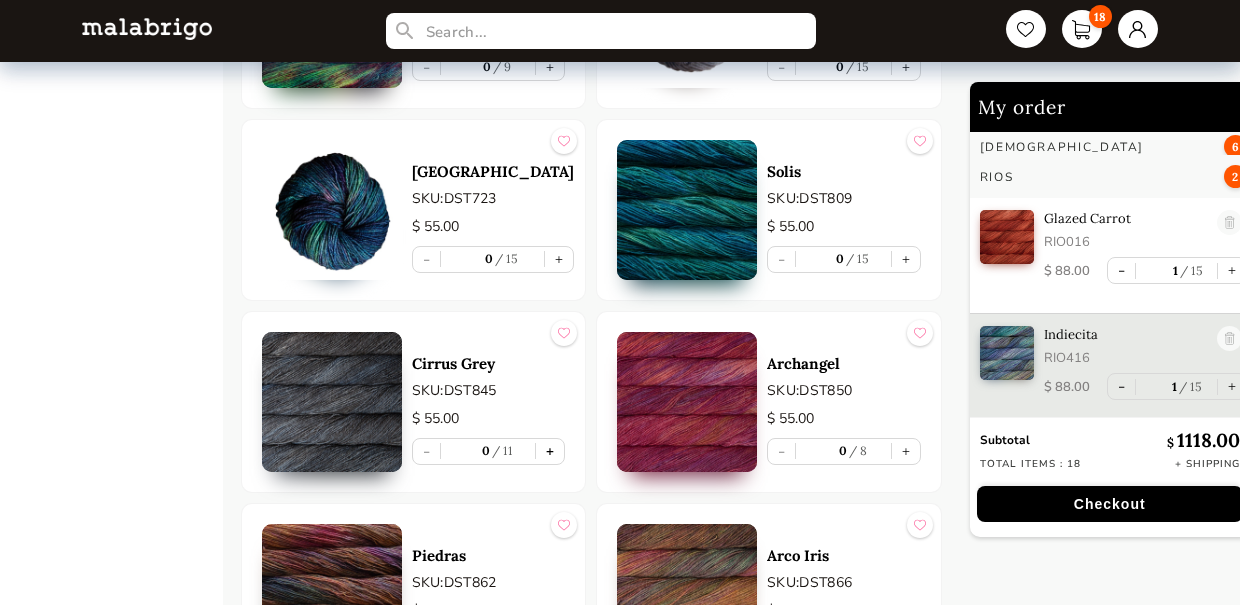 click on "+" at bounding box center (550, 451) 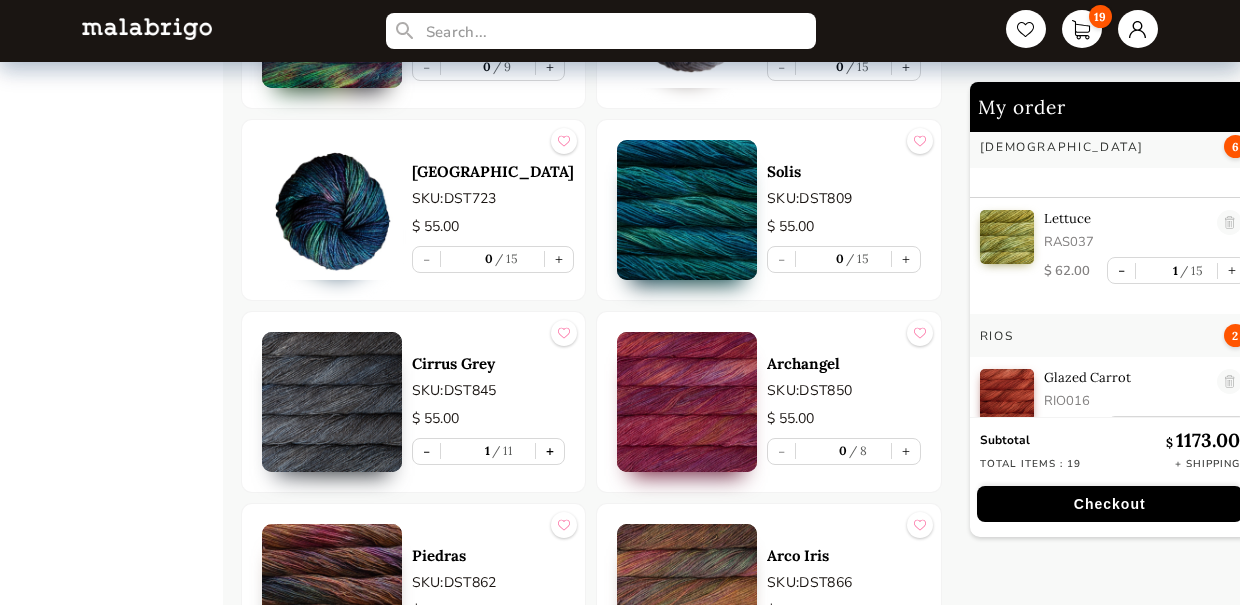 scroll, scrollTop: 0, scrollLeft: 0, axis: both 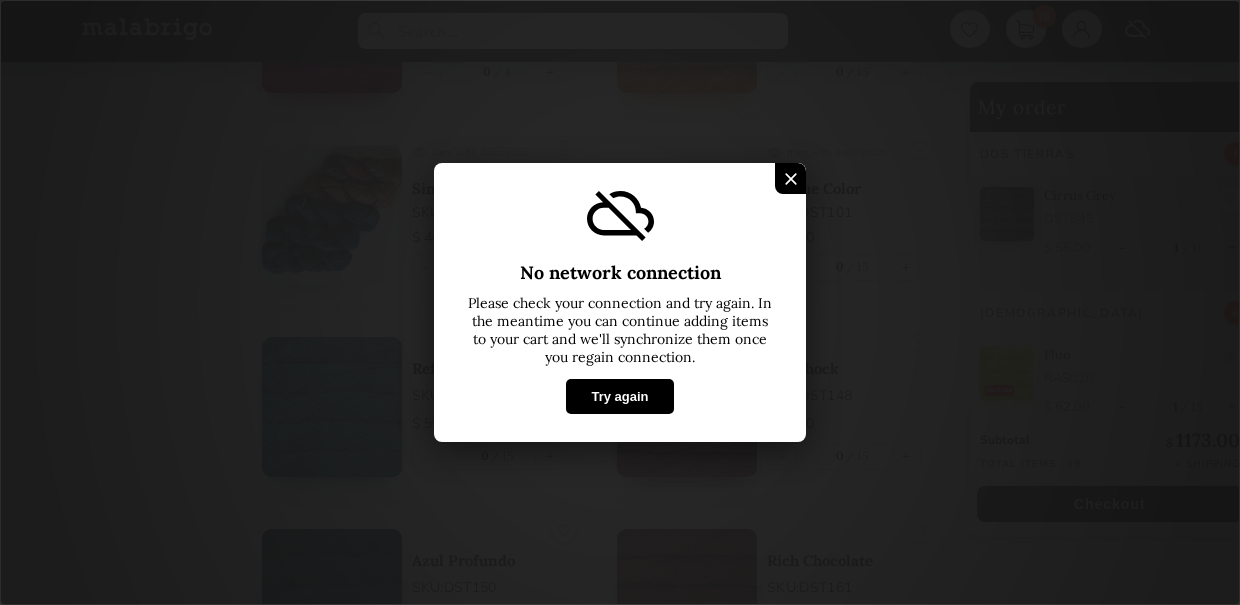 select on "SKU" 